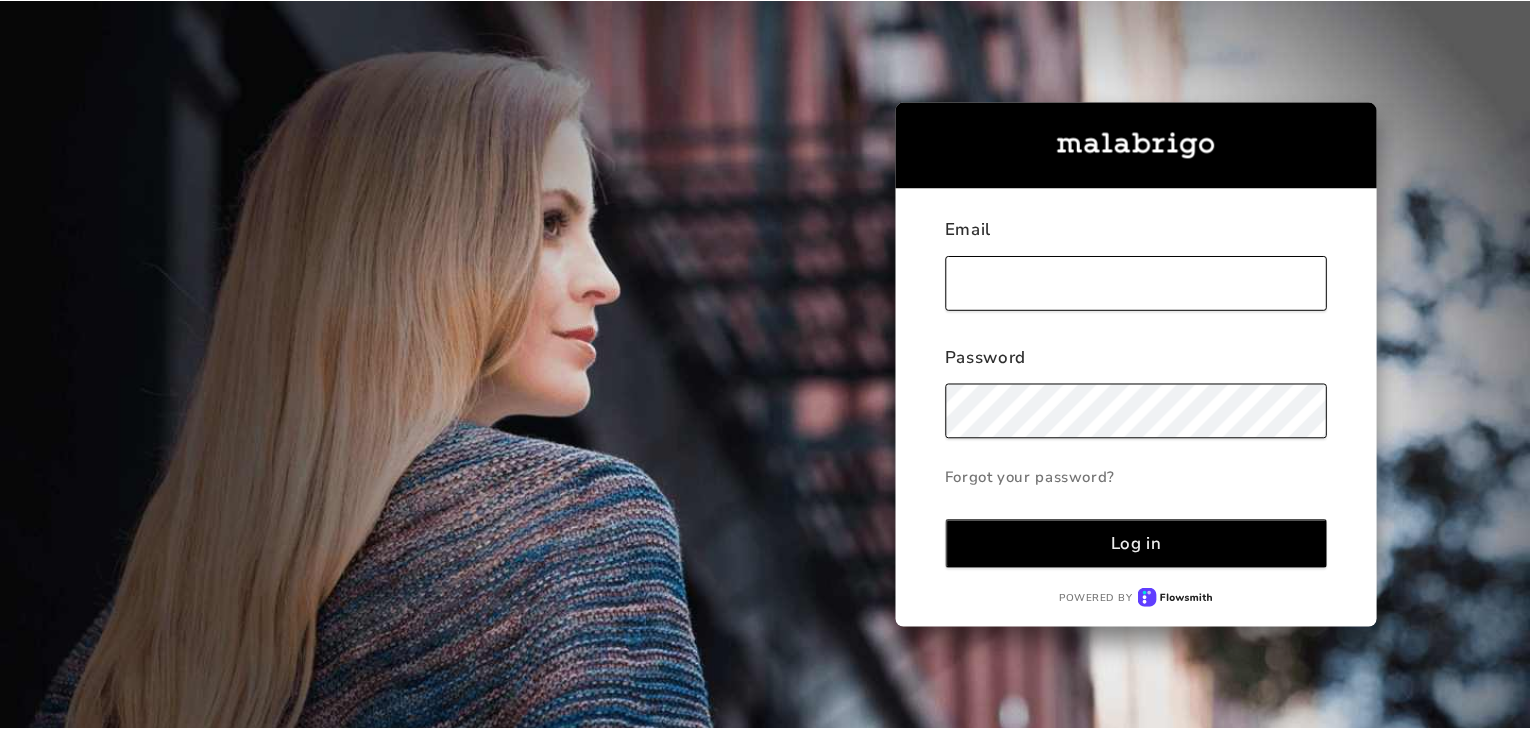 scroll, scrollTop: 0, scrollLeft: 0, axis: both 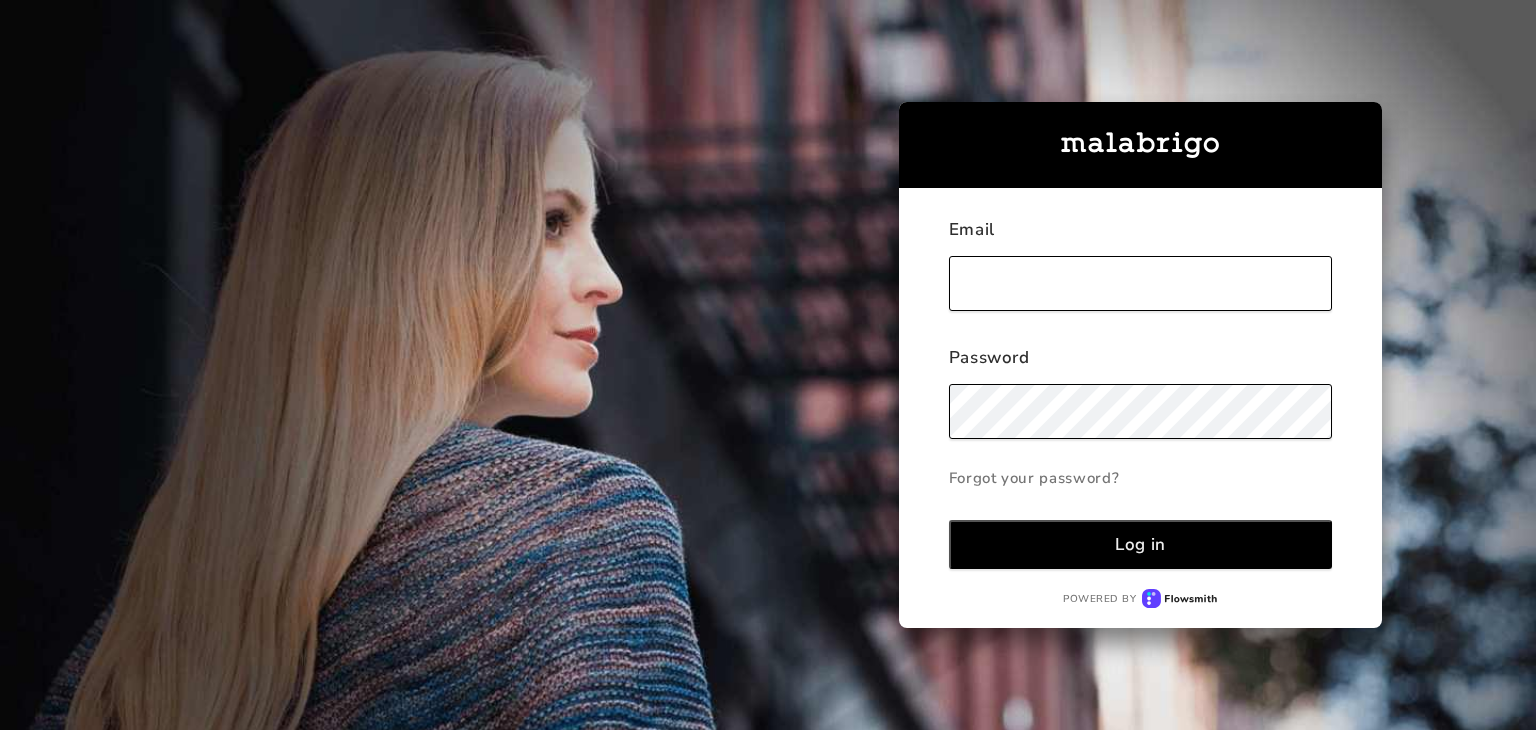 click at bounding box center [1141, 283] 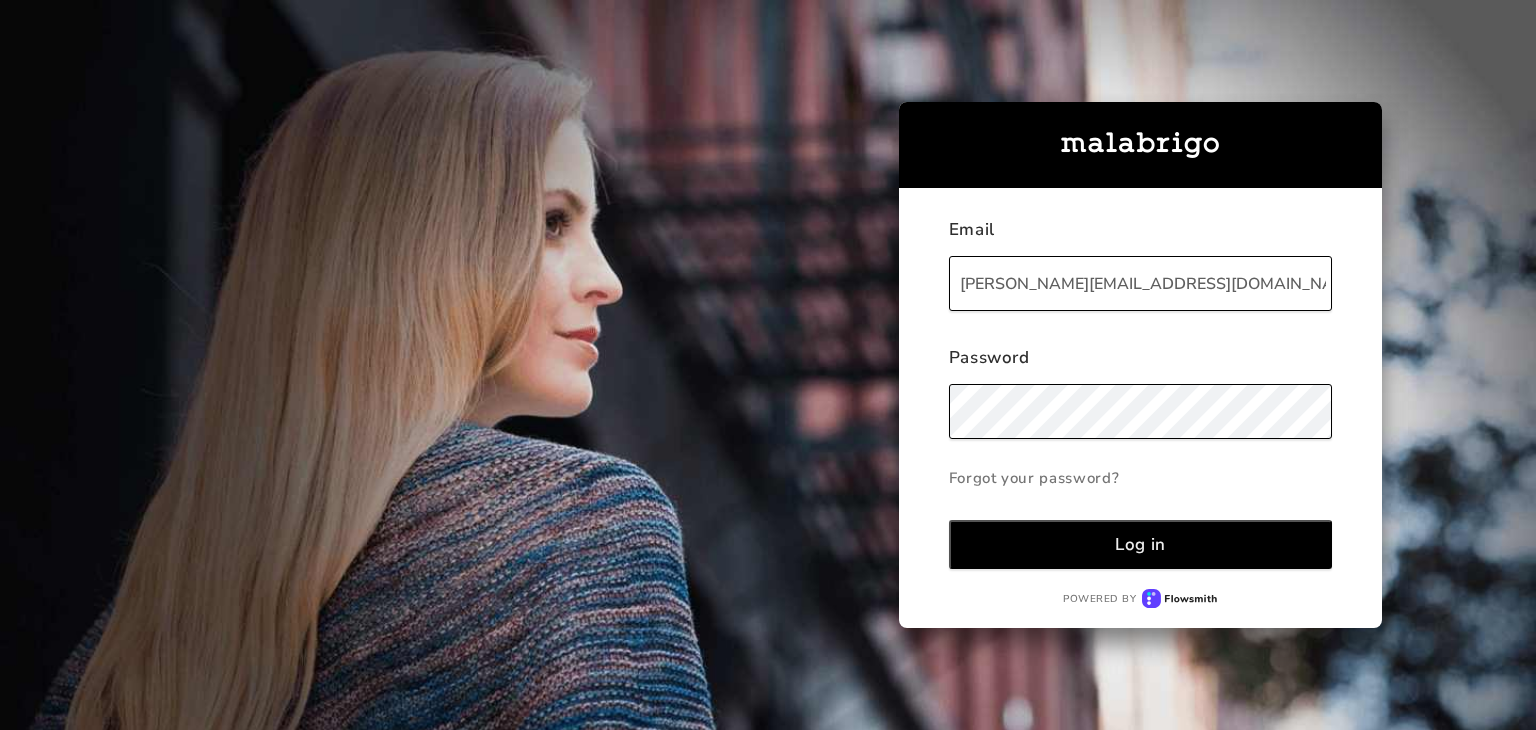 click on "Log in" at bounding box center [1140, 544] 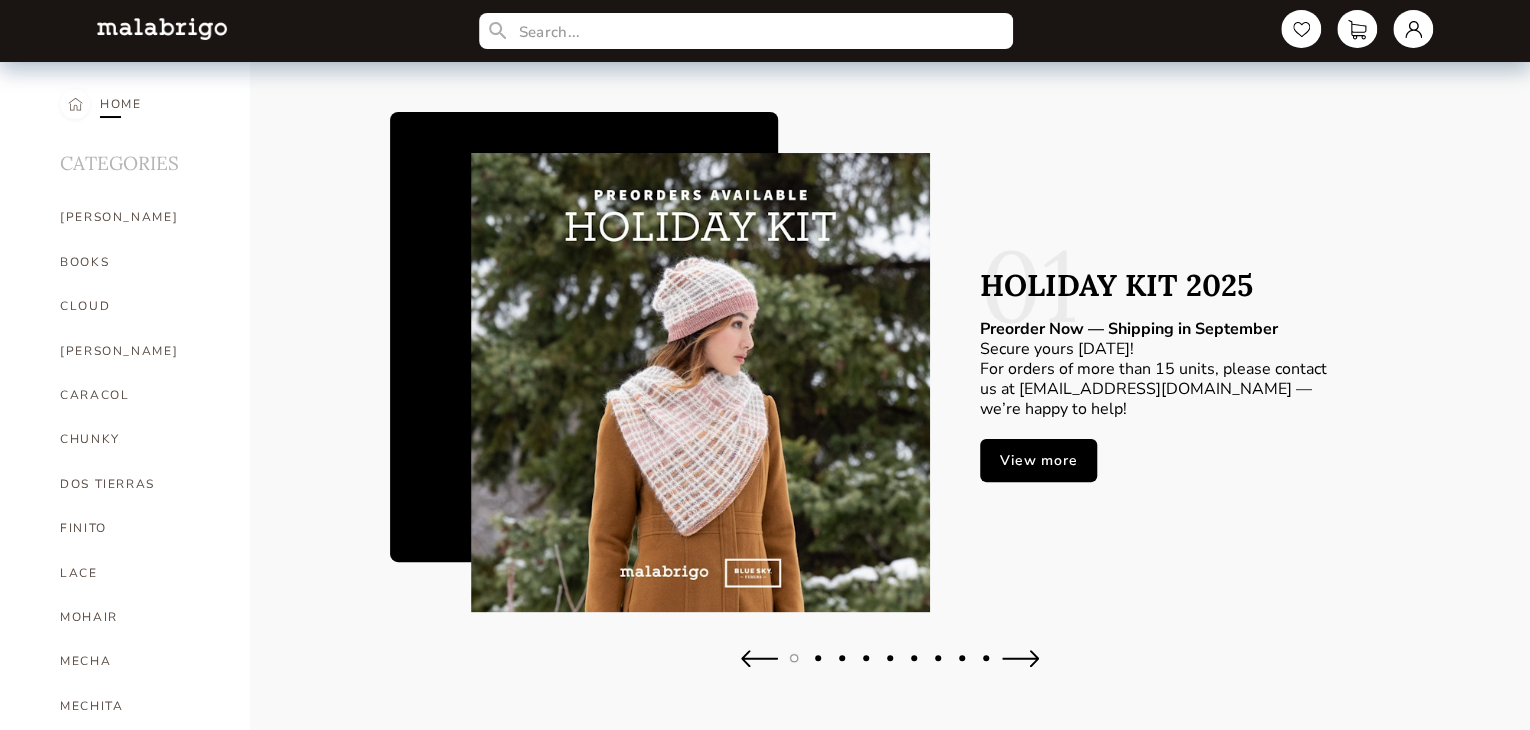 click on "HOME" at bounding box center [121, 104] 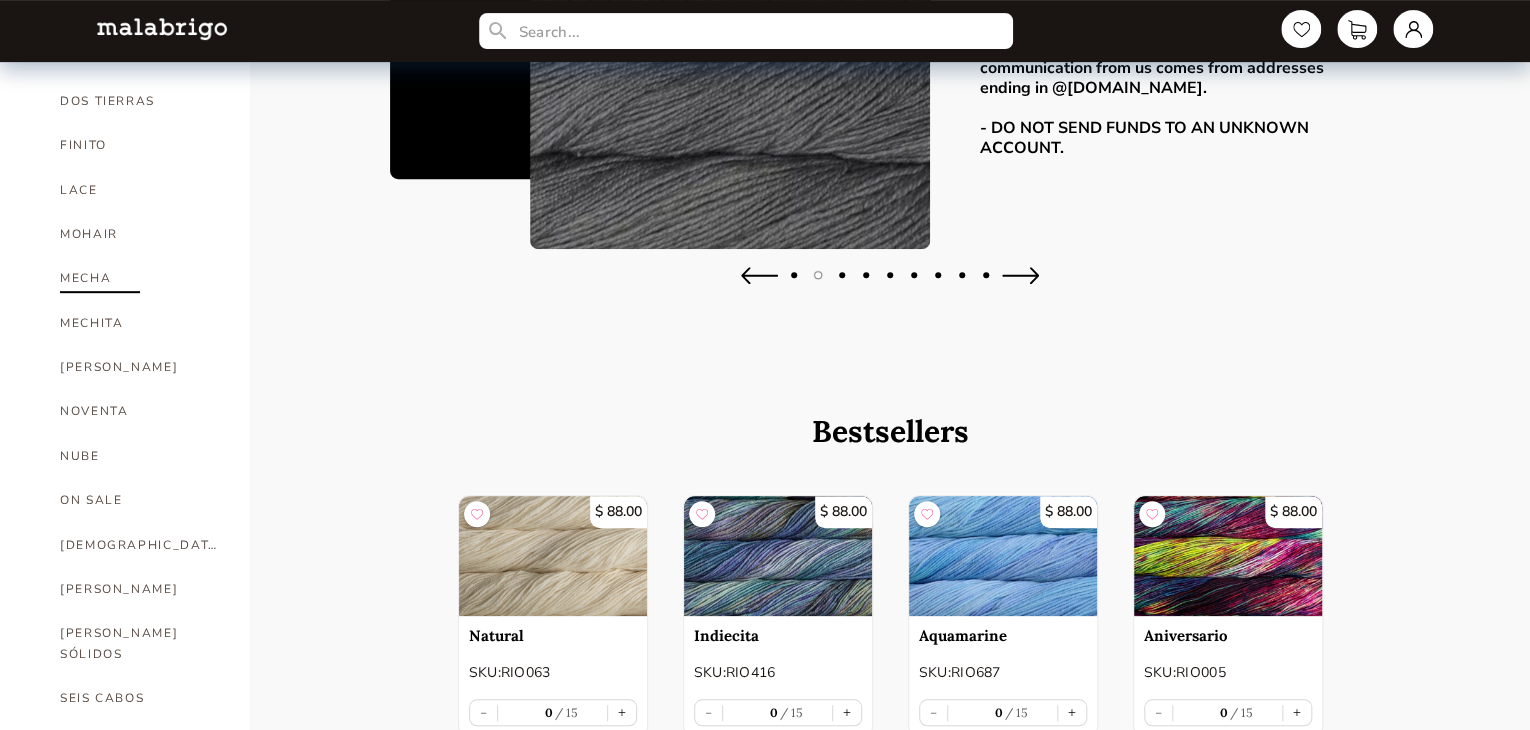 scroll, scrollTop: 500, scrollLeft: 0, axis: vertical 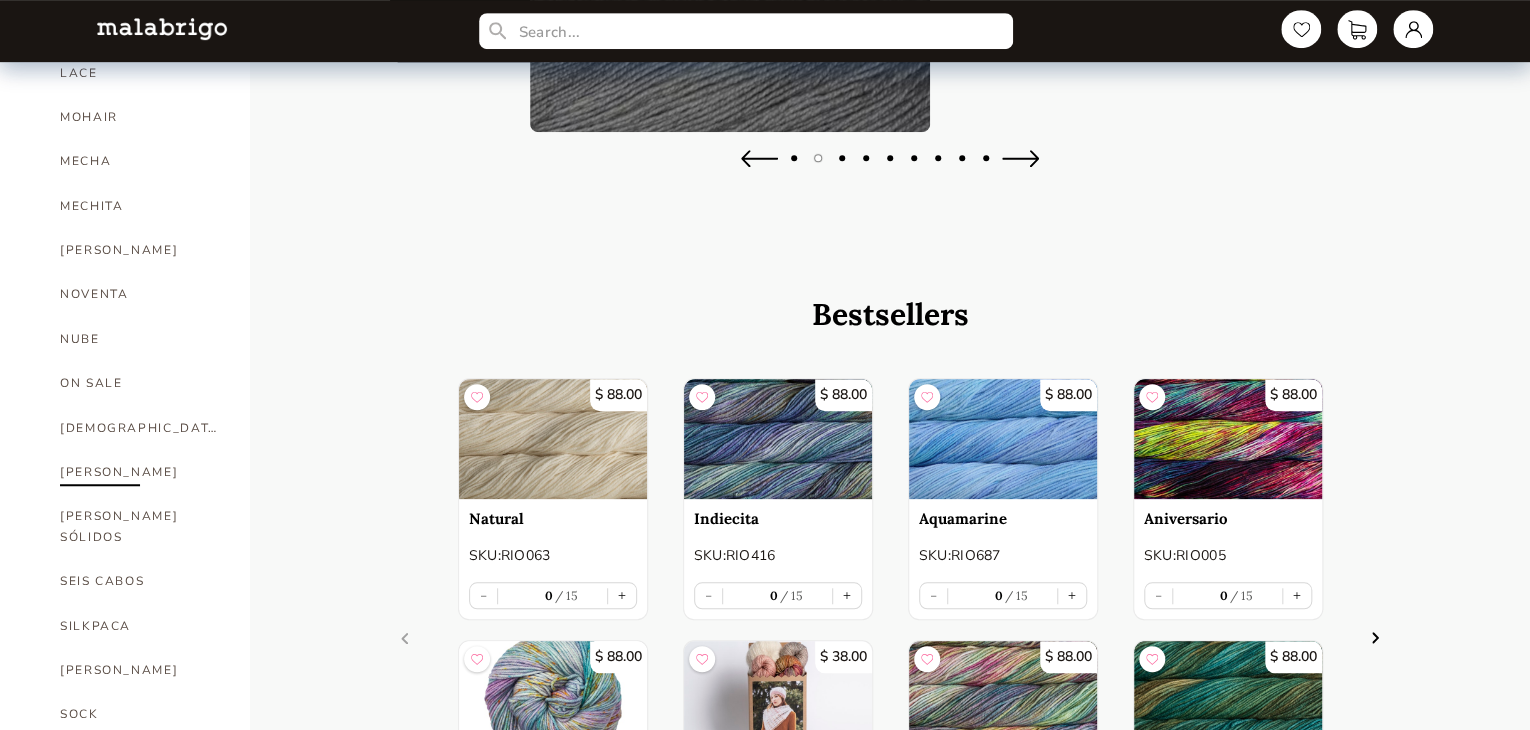 click on "[PERSON_NAME]" at bounding box center [140, 472] 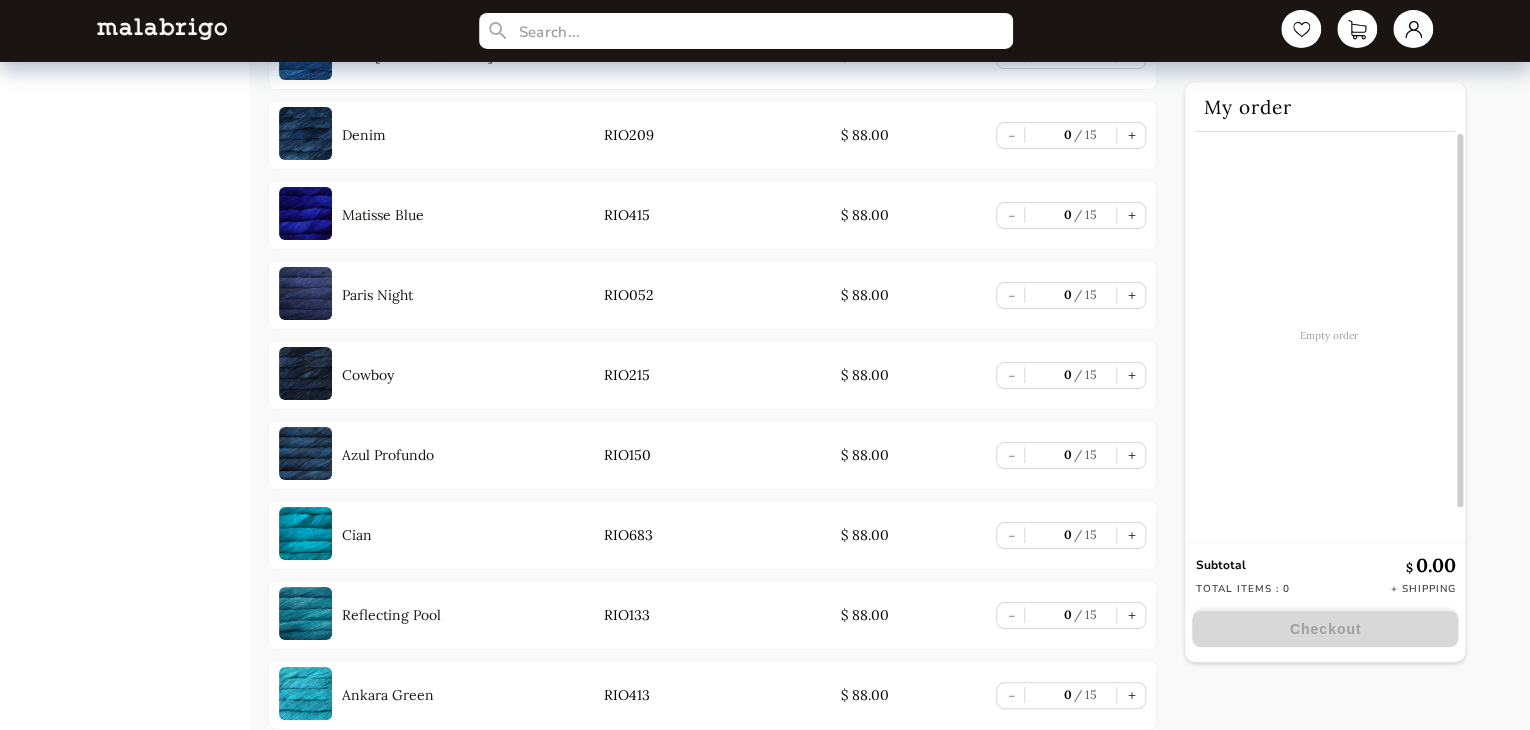 scroll, scrollTop: 3800, scrollLeft: 0, axis: vertical 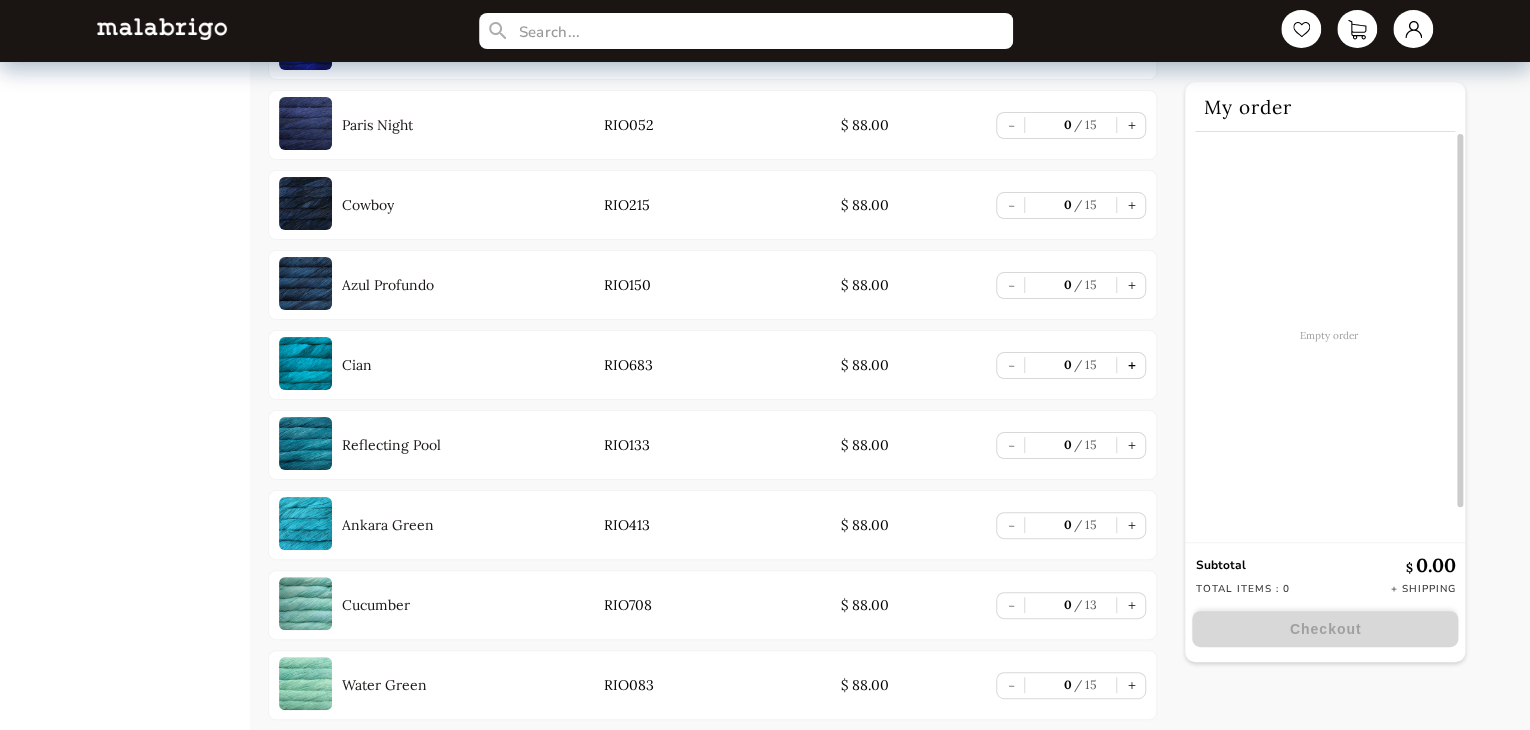 click on "+" at bounding box center (1131, 365) 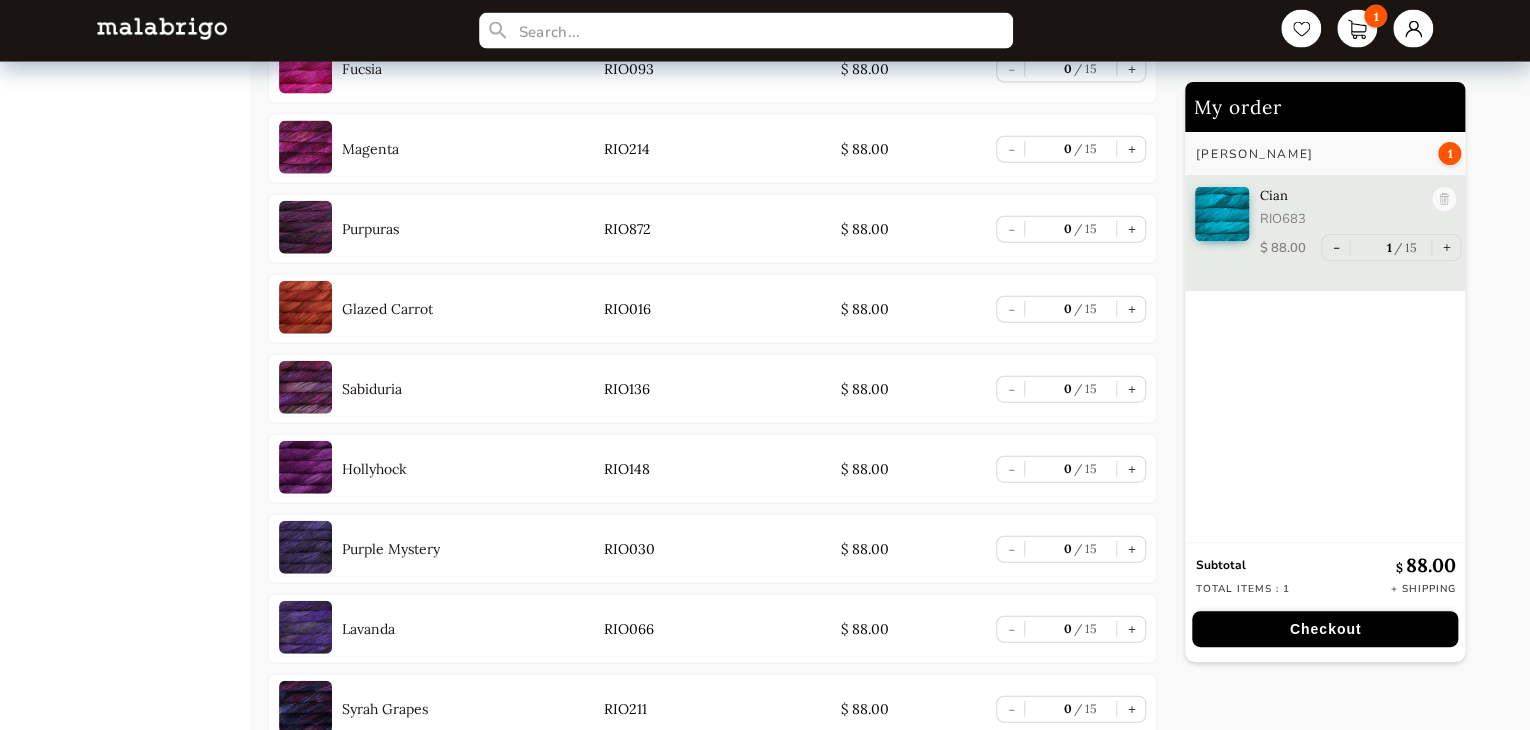 scroll, scrollTop: 2200, scrollLeft: 0, axis: vertical 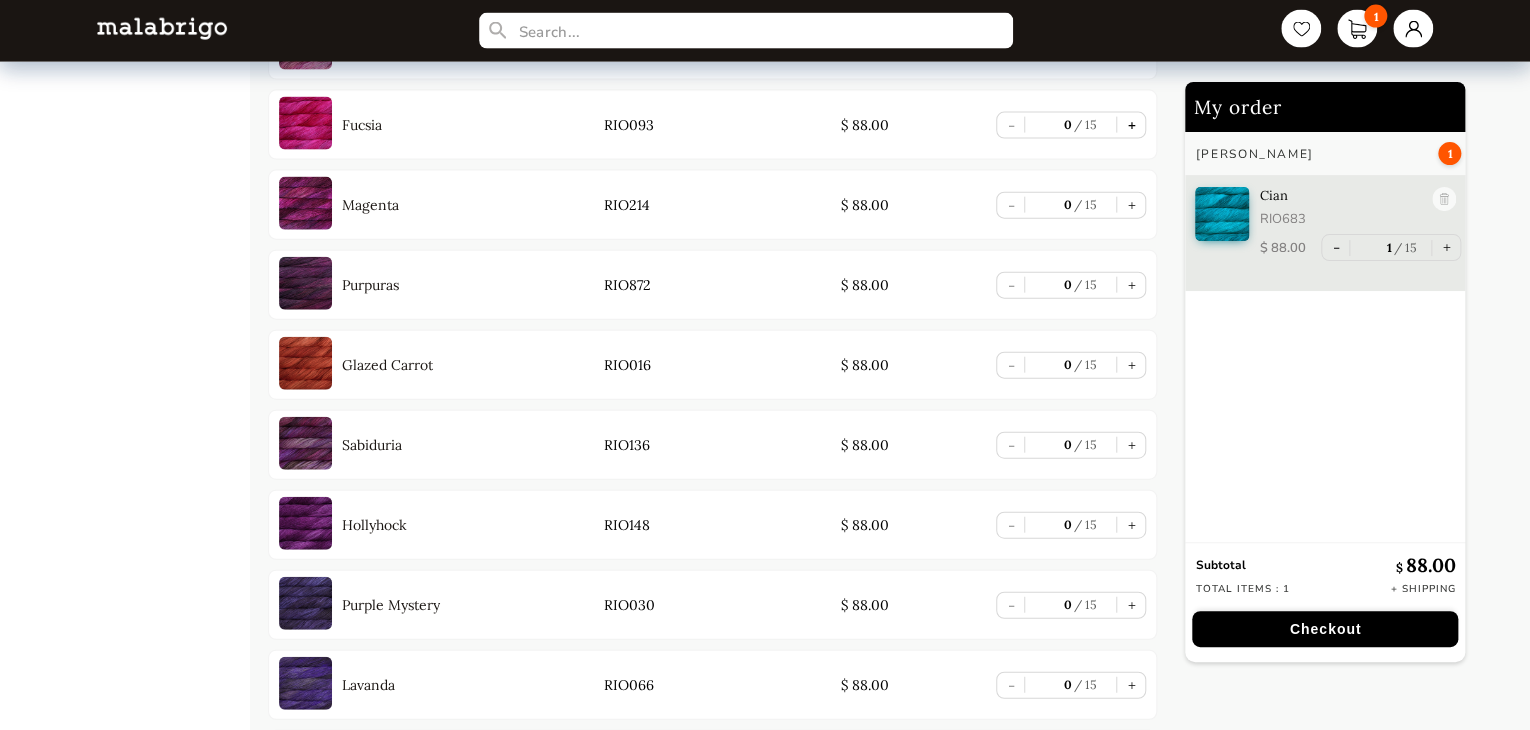 click on "+" at bounding box center (1131, 125) 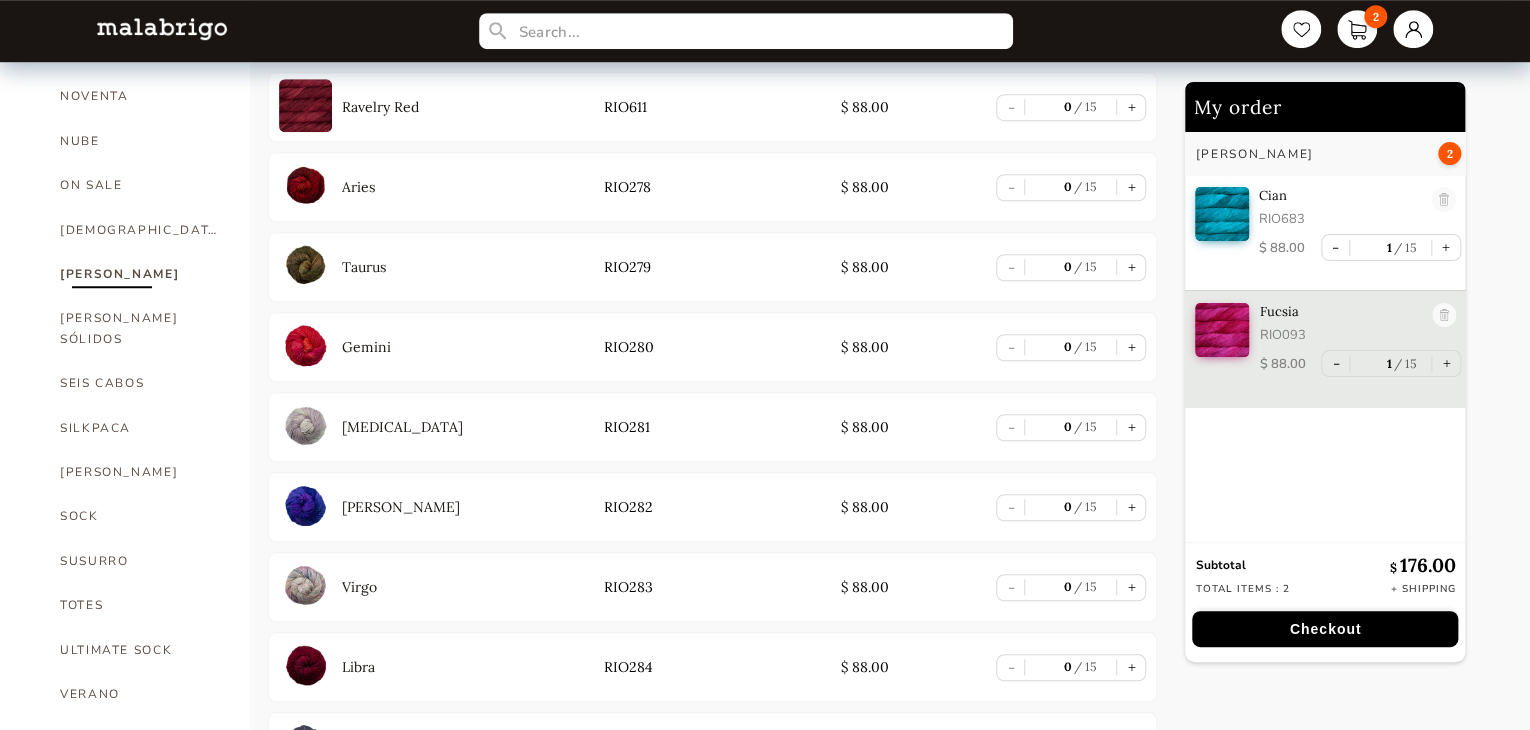 scroll, scrollTop: 668, scrollLeft: 0, axis: vertical 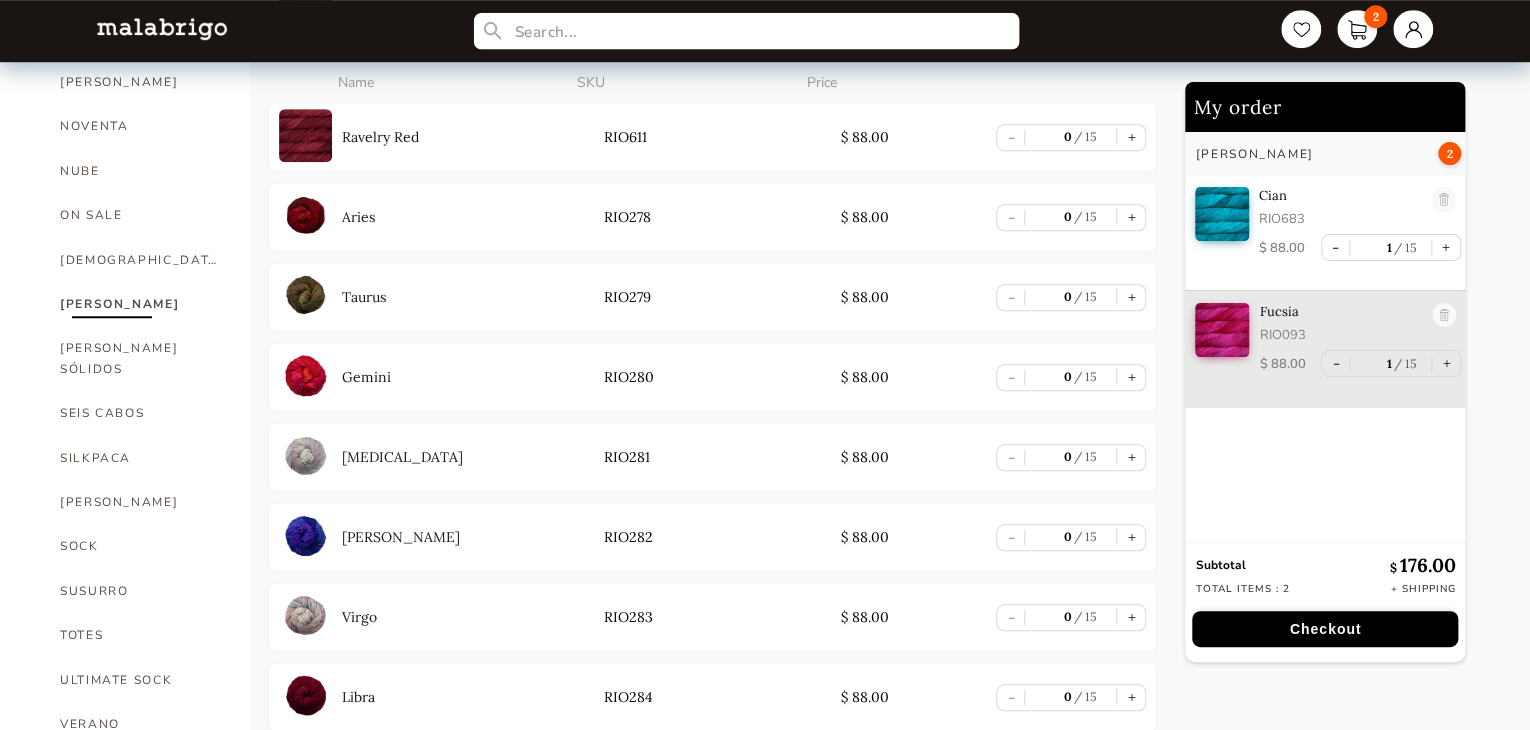 click at bounding box center (745, 31) 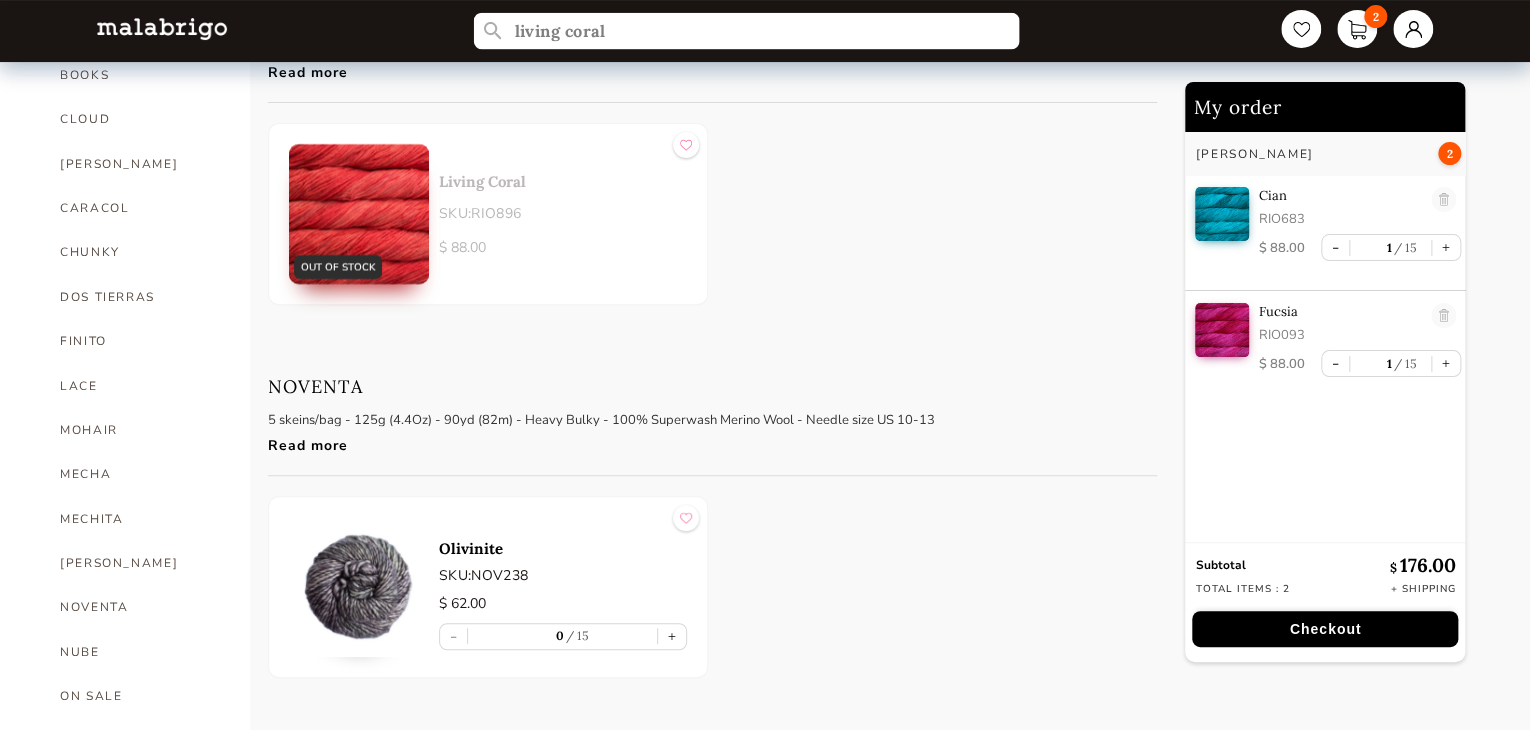 scroll, scrollTop: 53, scrollLeft: 0, axis: vertical 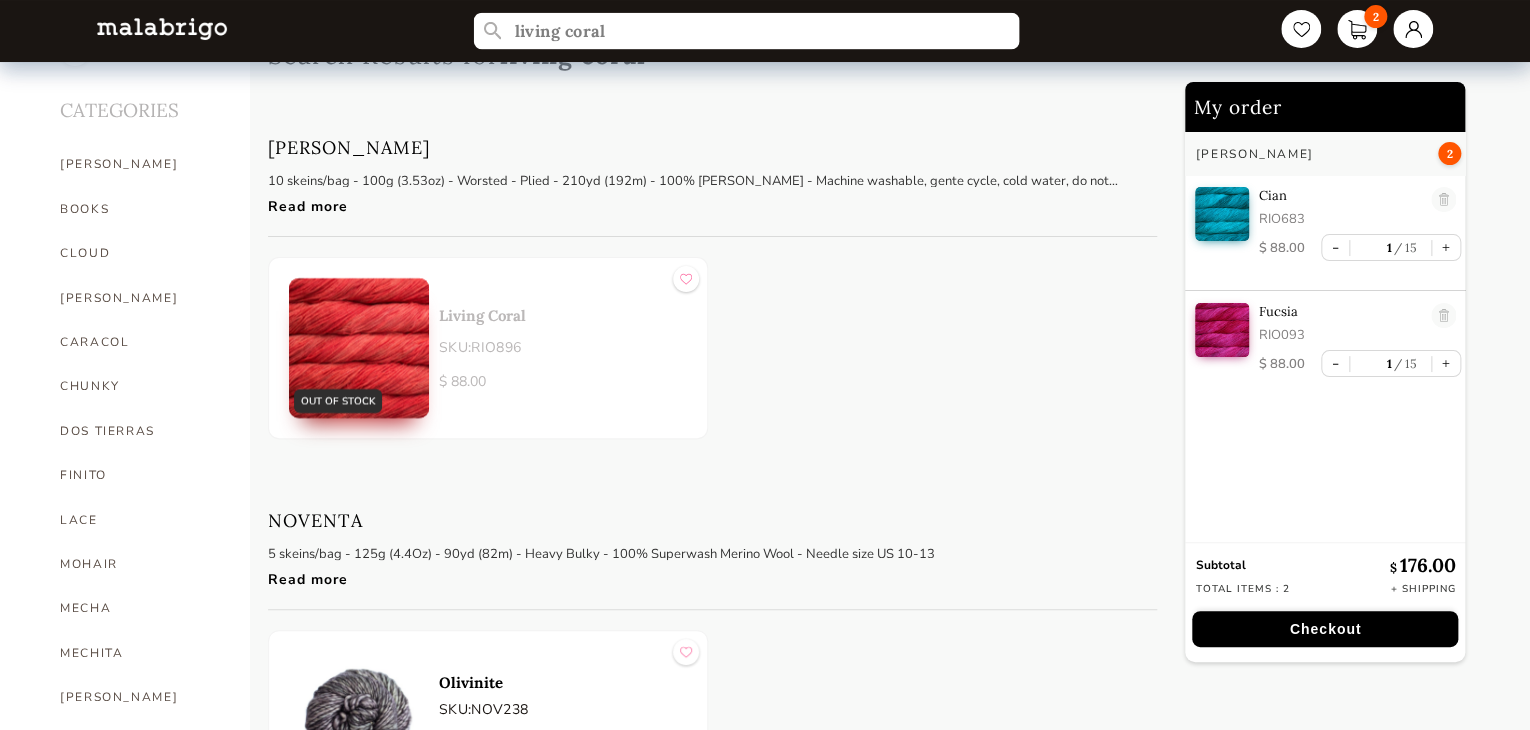 type on "living coral" 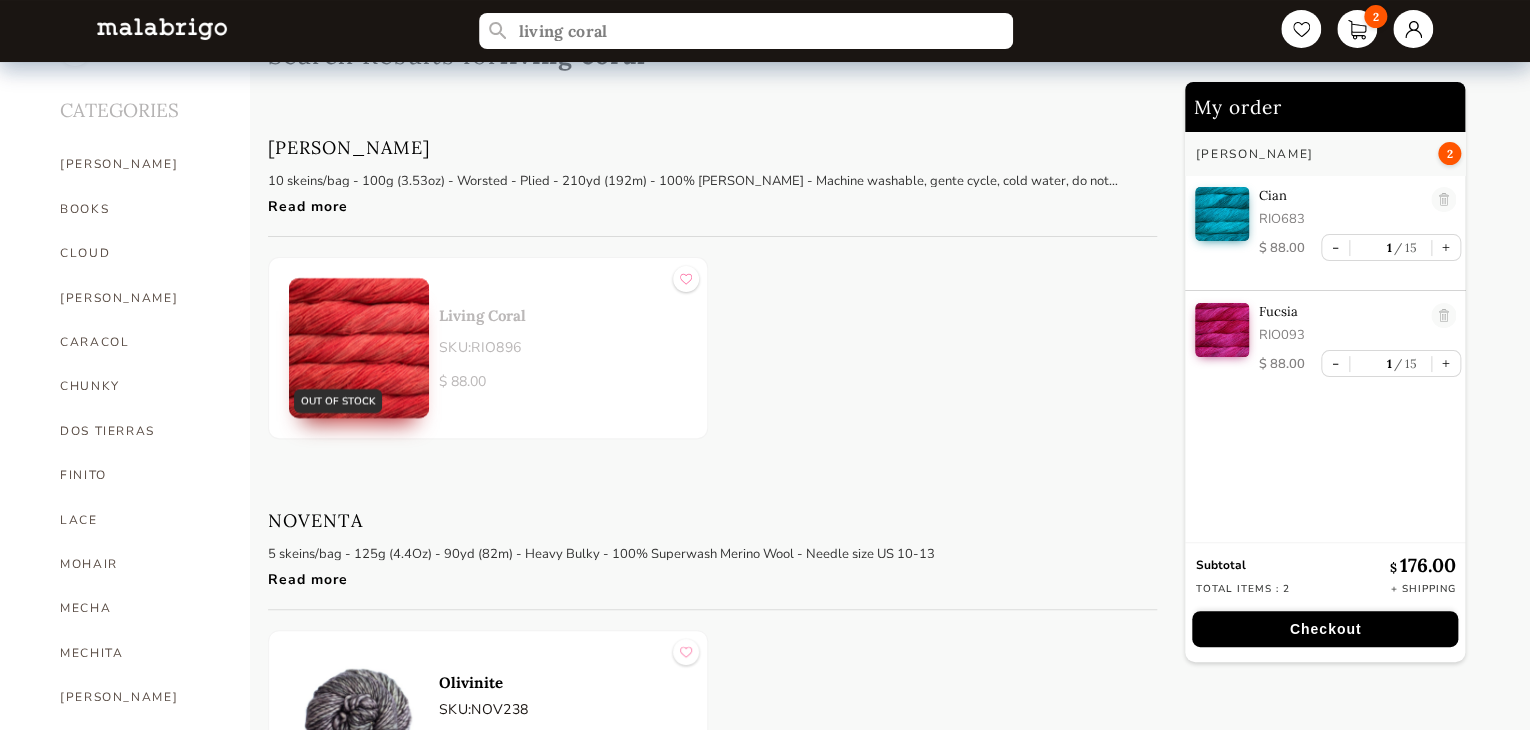 select on "INDEX" 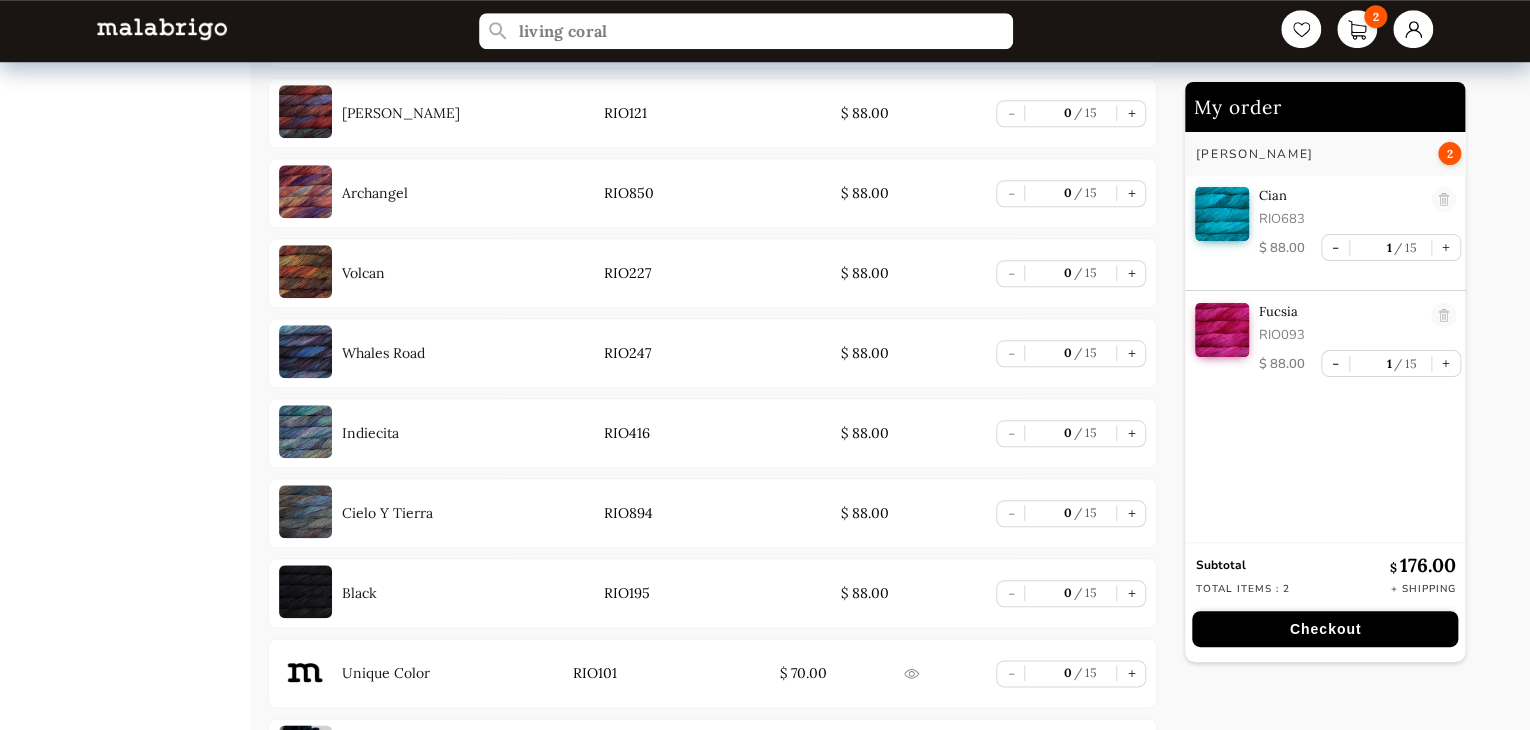 scroll, scrollTop: 8568, scrollLeft: 0, axis: vertical 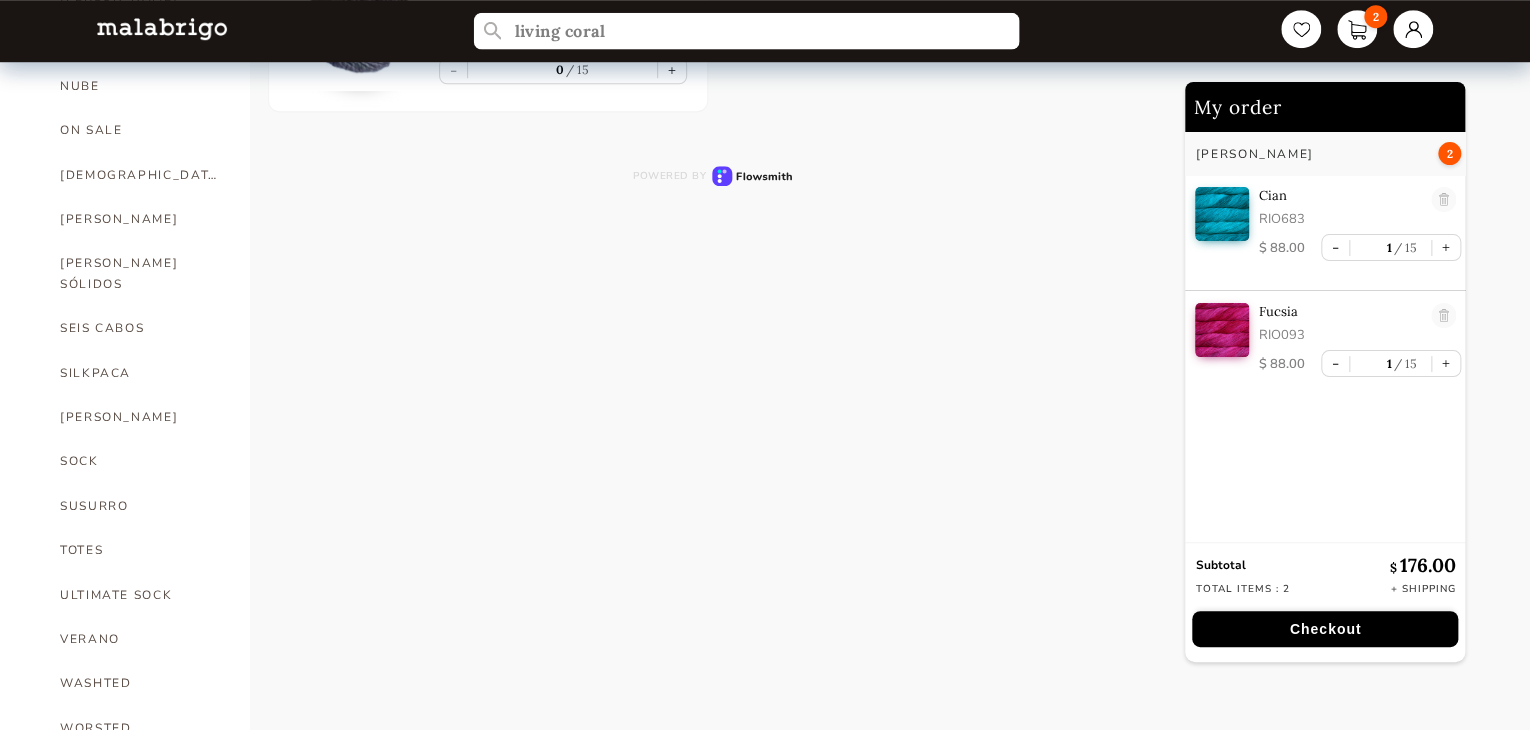 drag, startPoint x: 637, startPoint y: 33, endPoint x: 500, endPoint y: 33, distance: 137 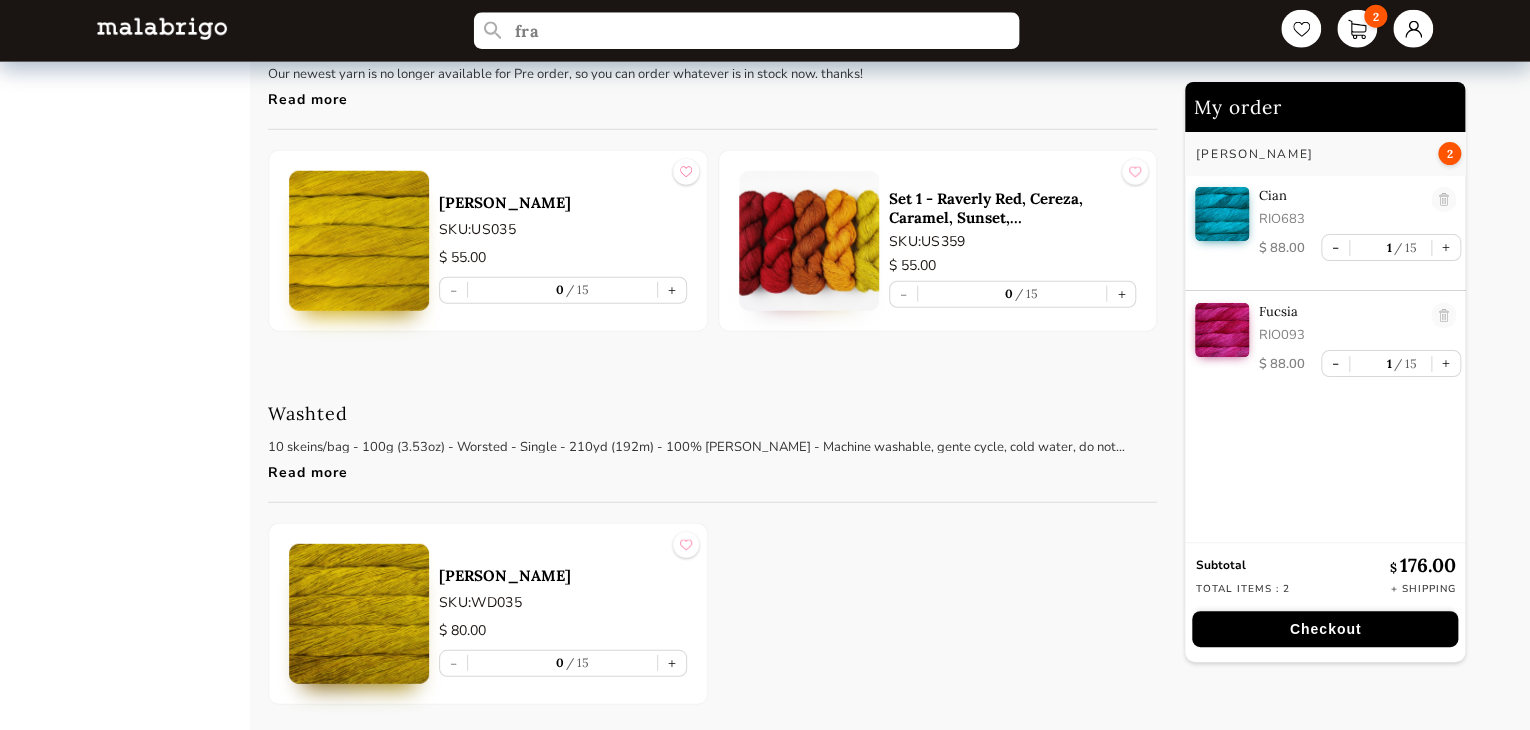 scroll, scrollTop: 7368, scrollLeft: 0, axis: vertical 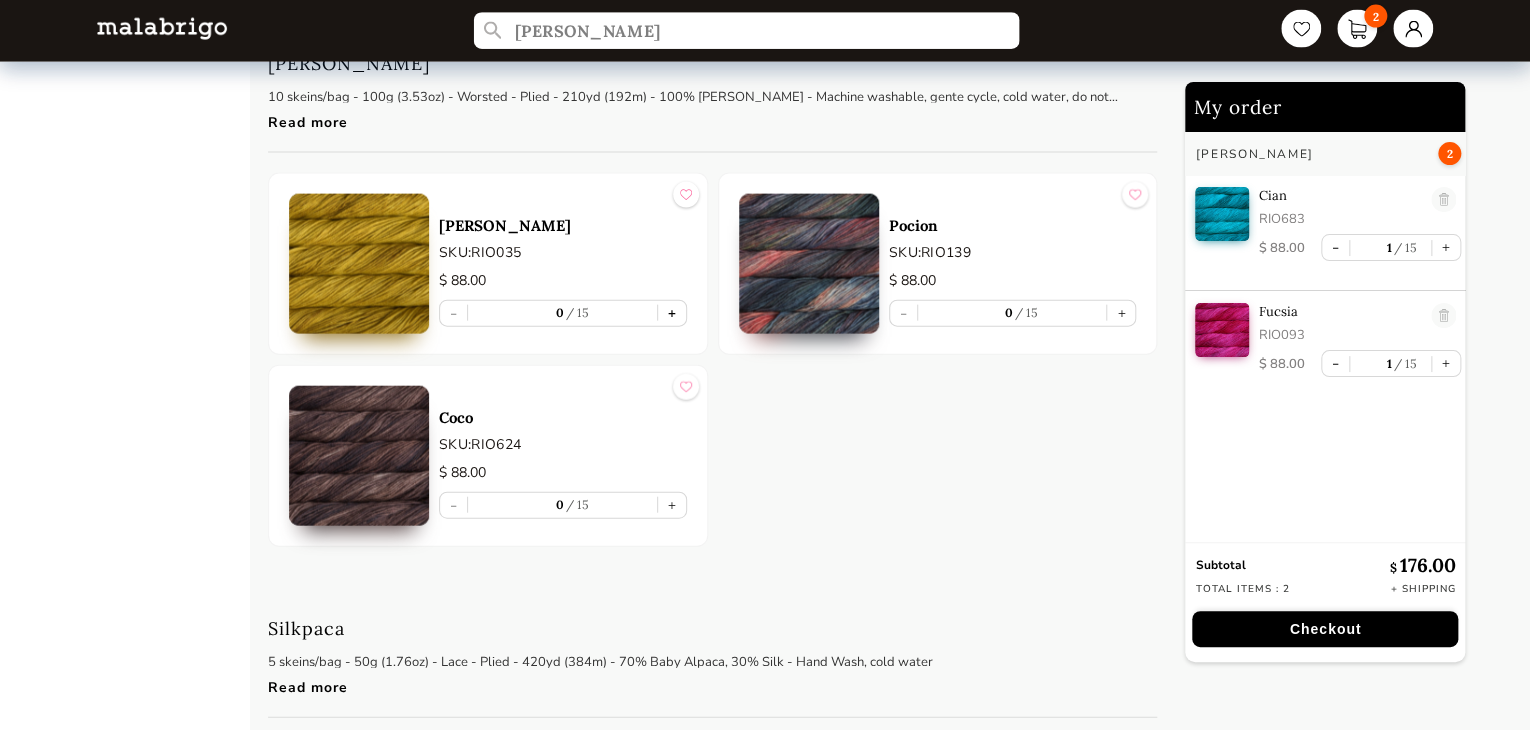 type on "[PERSON_NAME]" 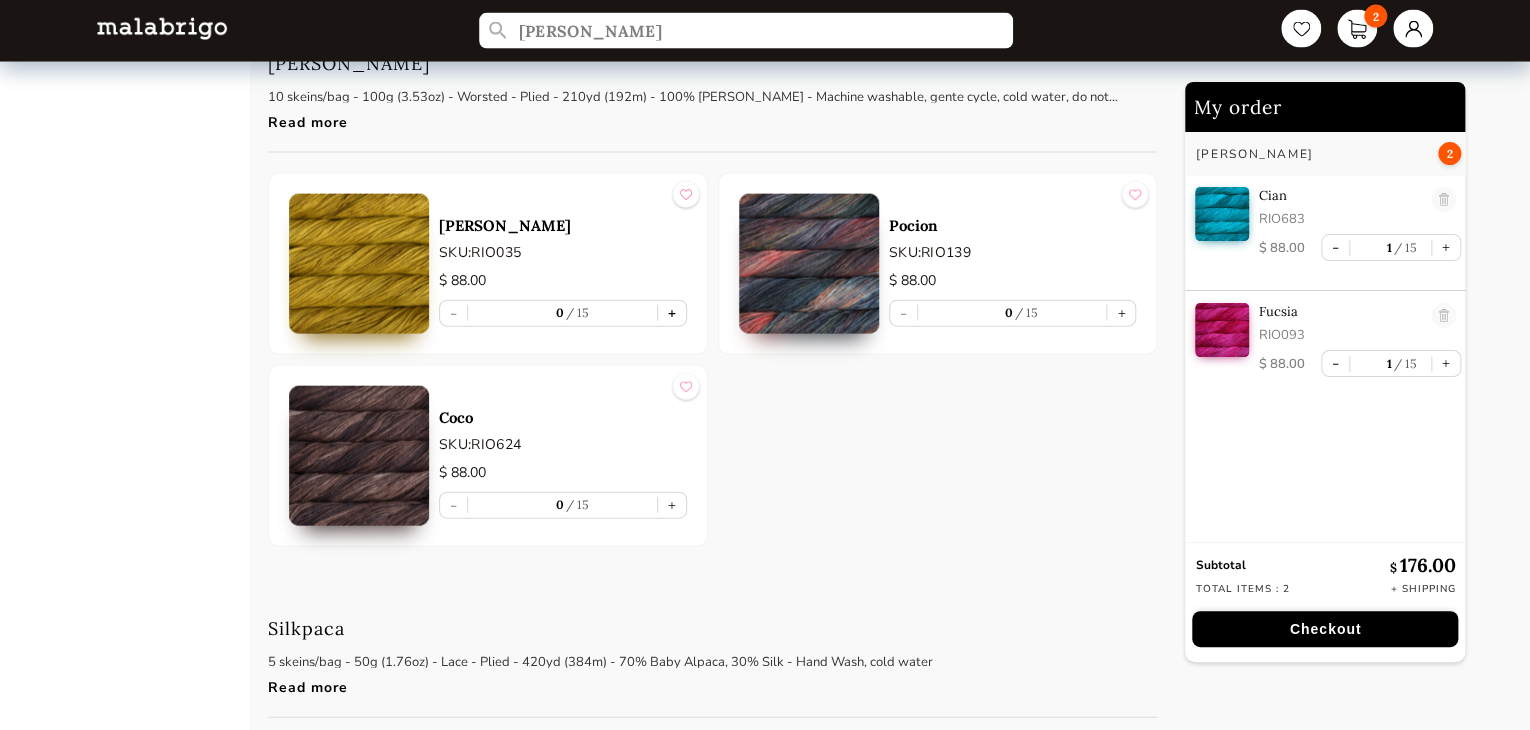 click on "+" at bounding box center (672, 313) 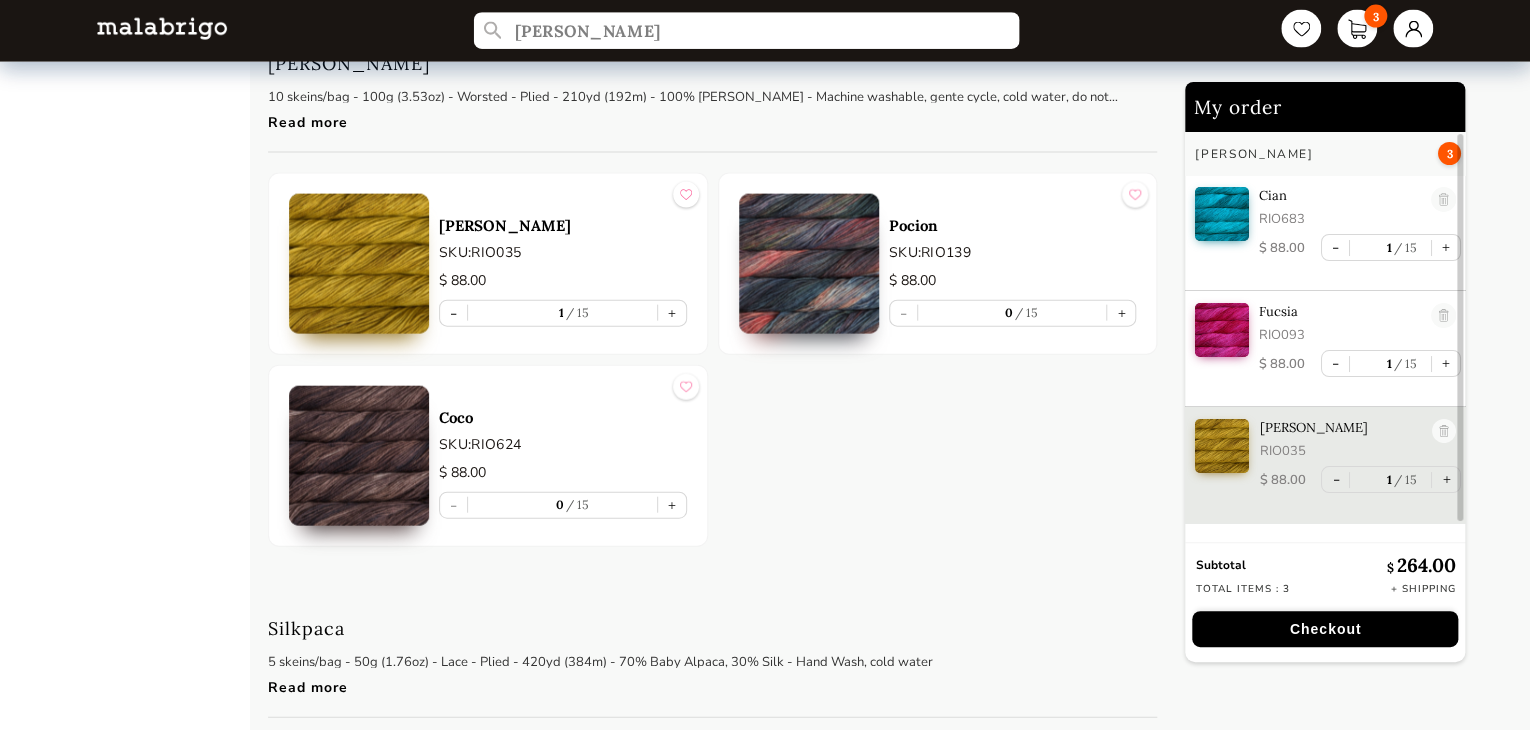 click on "[PERSON_NAME]" at bounding box center [745, 31] 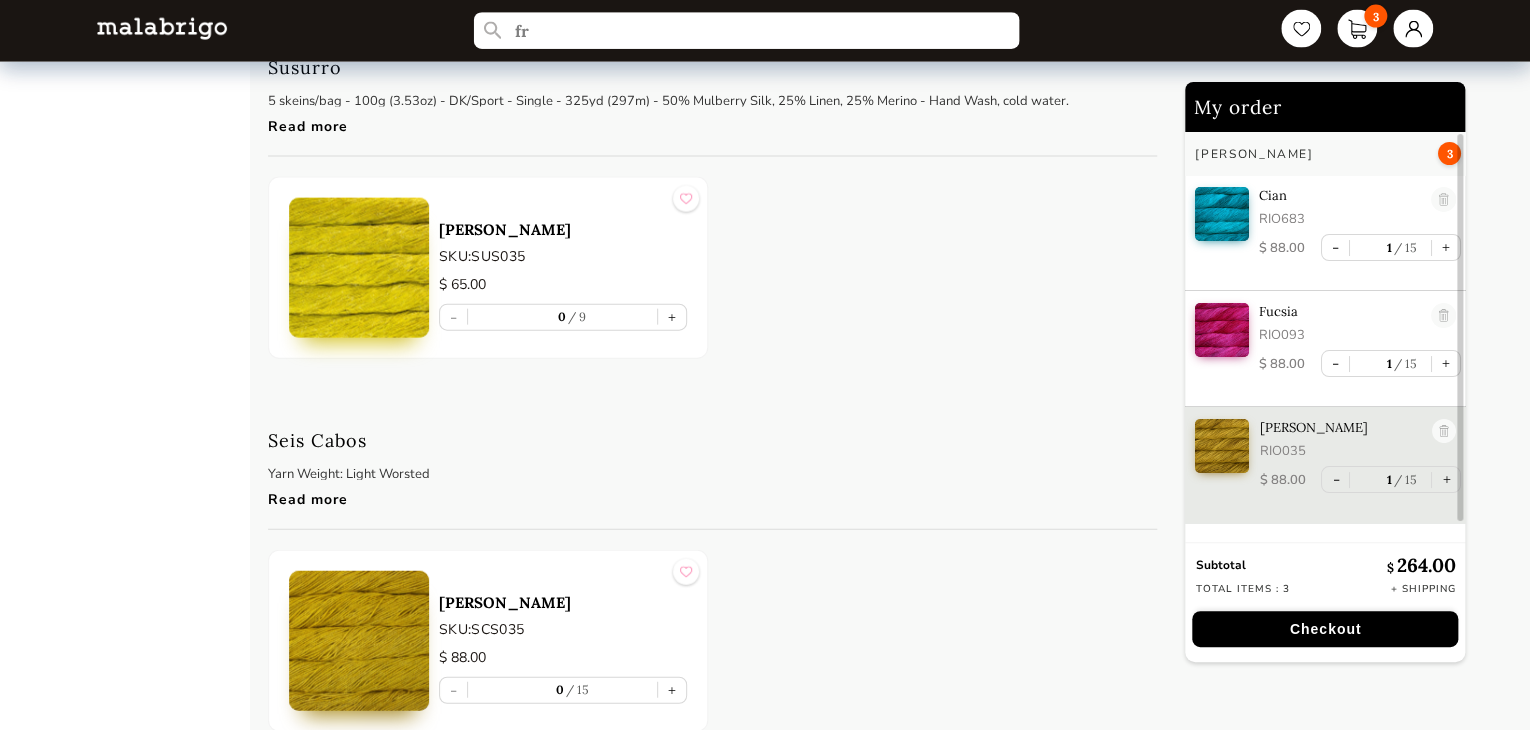 type on "f" 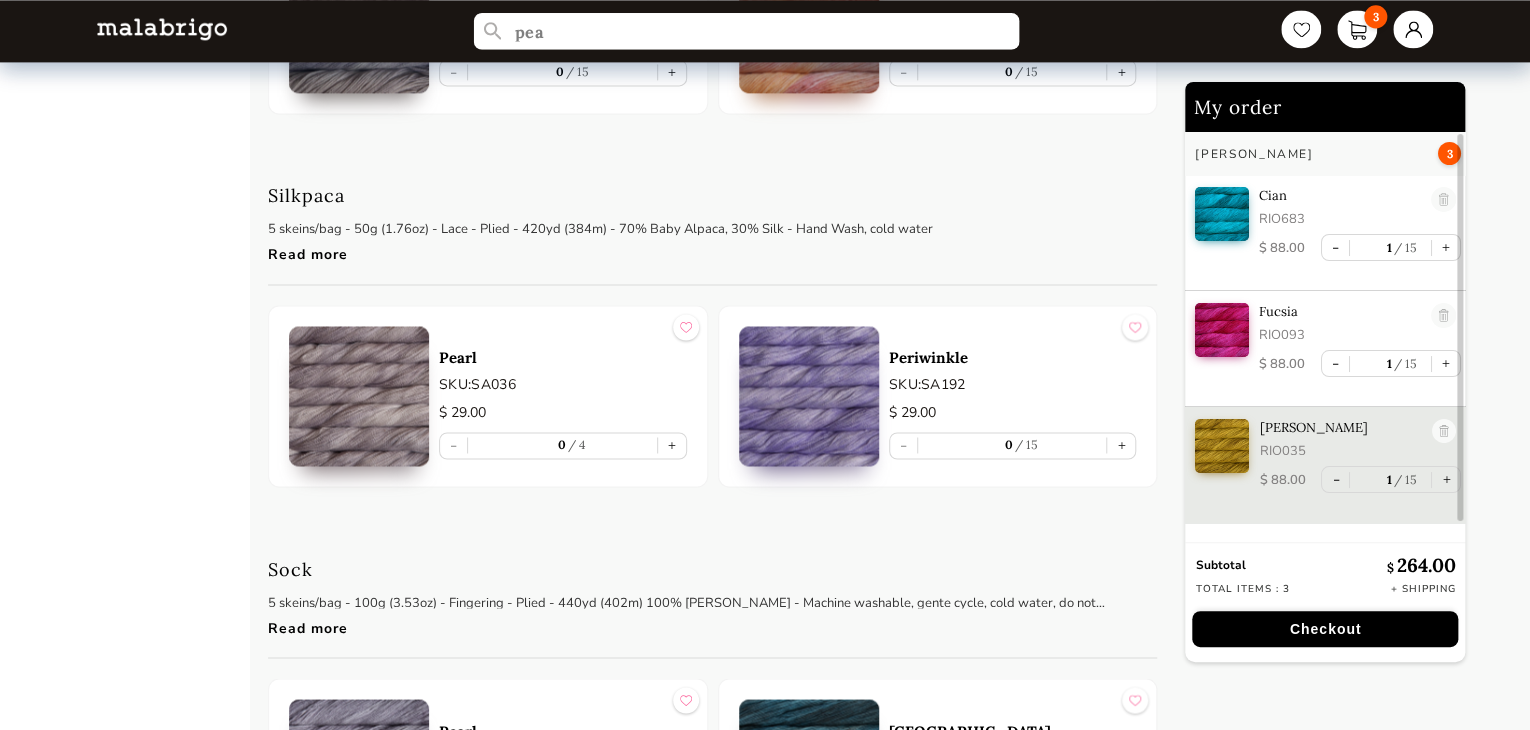 scroll, scrollTop: 5968, scrollLeft: 0, axis: vertical 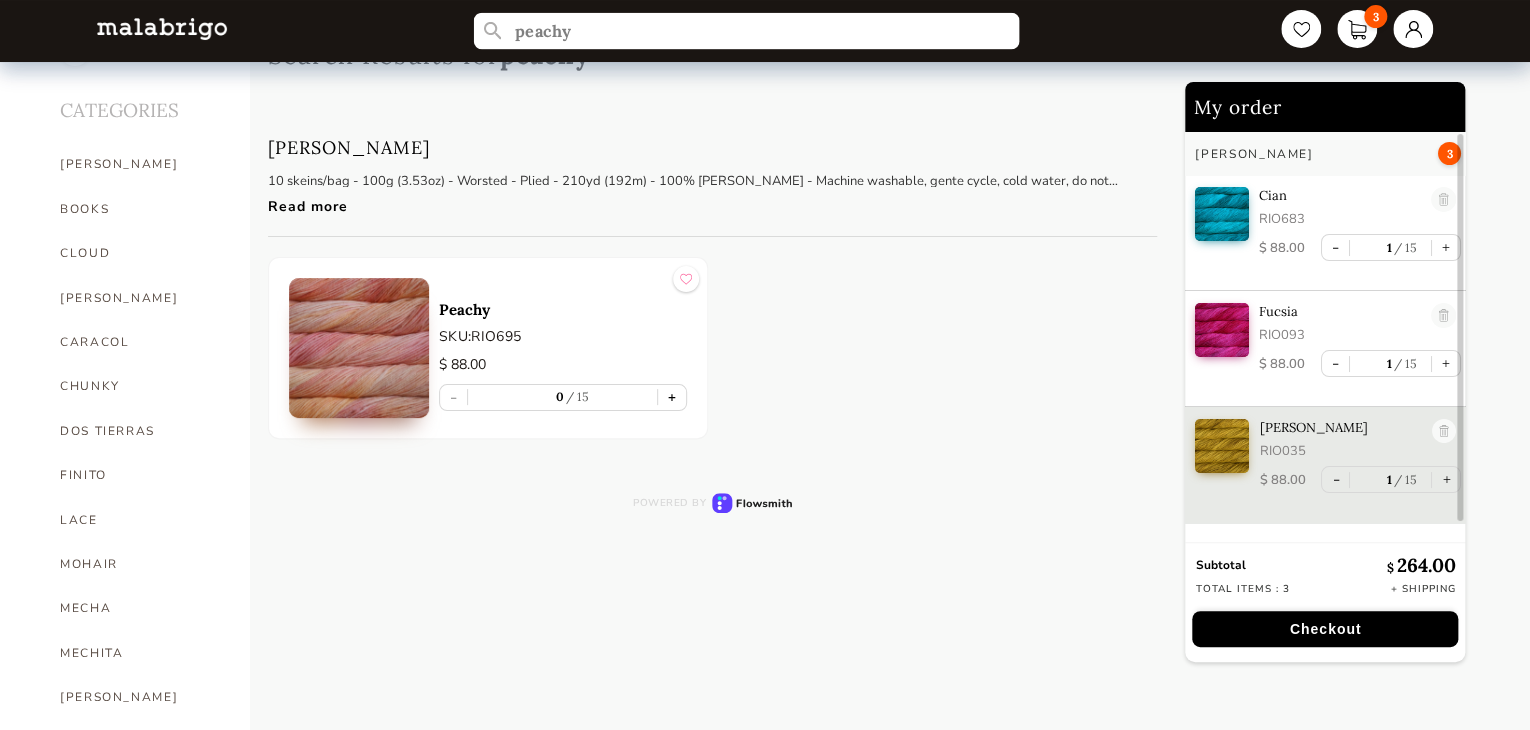 type on "peachy" 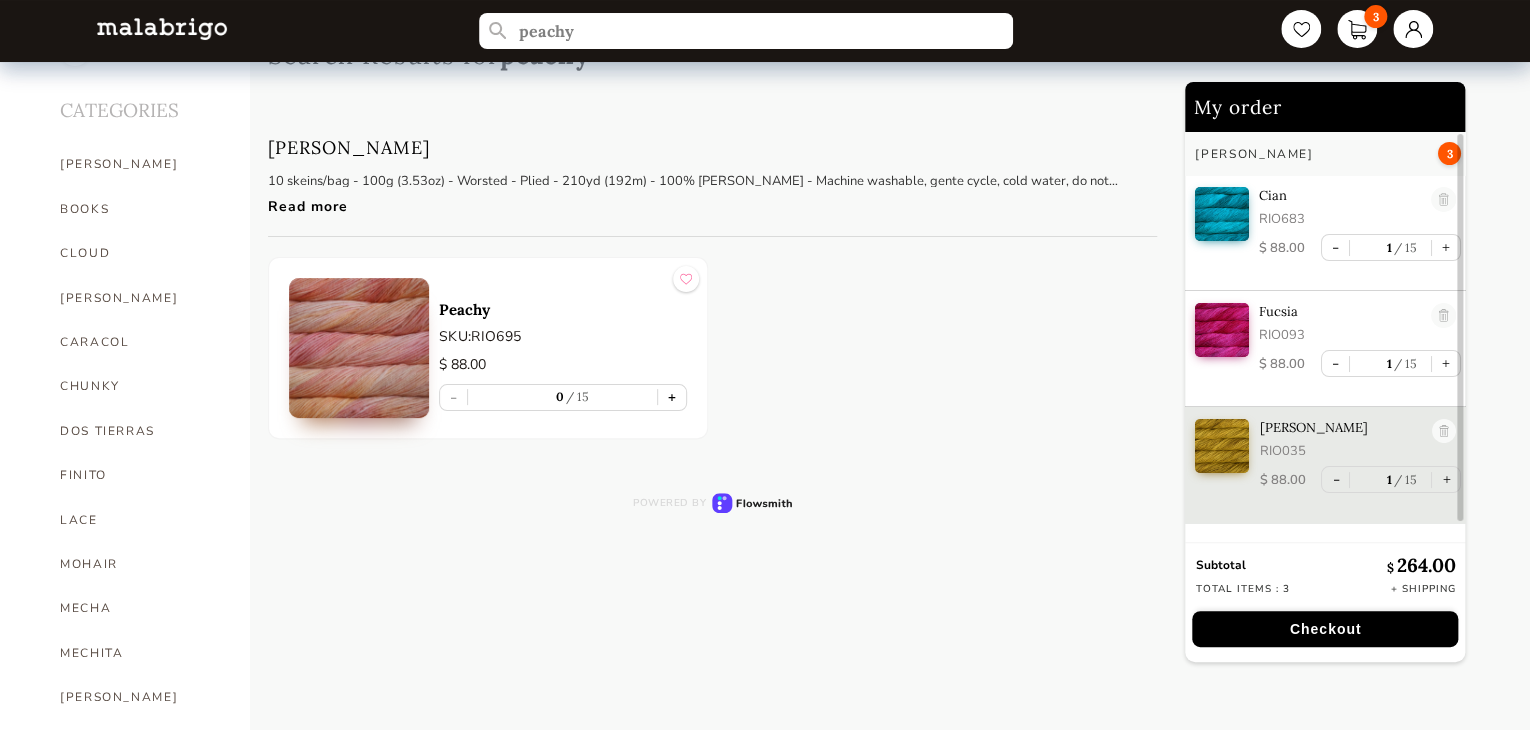 click on "+" at bounding box center (672, 397) 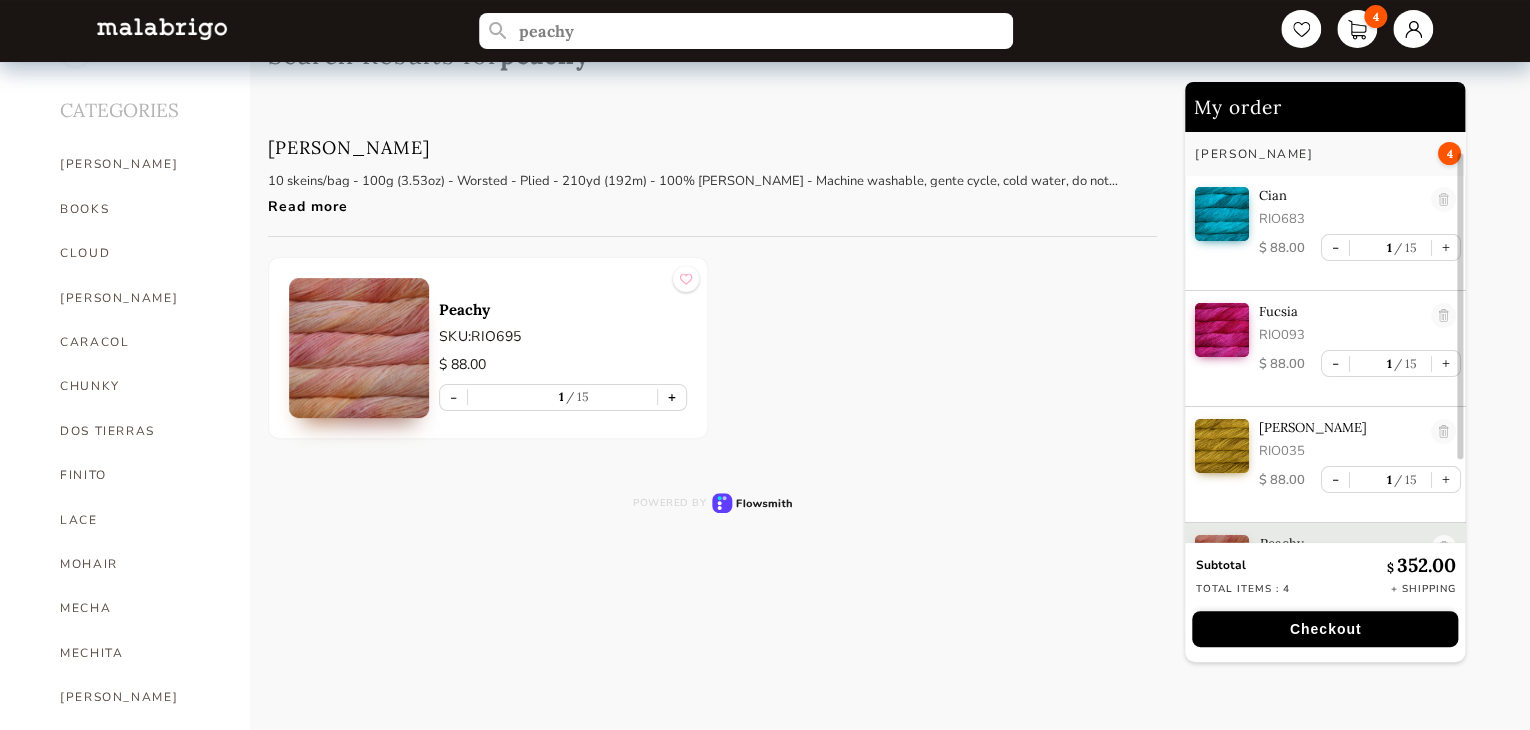 scroll, scrollTop: 5, scrollLeft: 0, axis: vertical 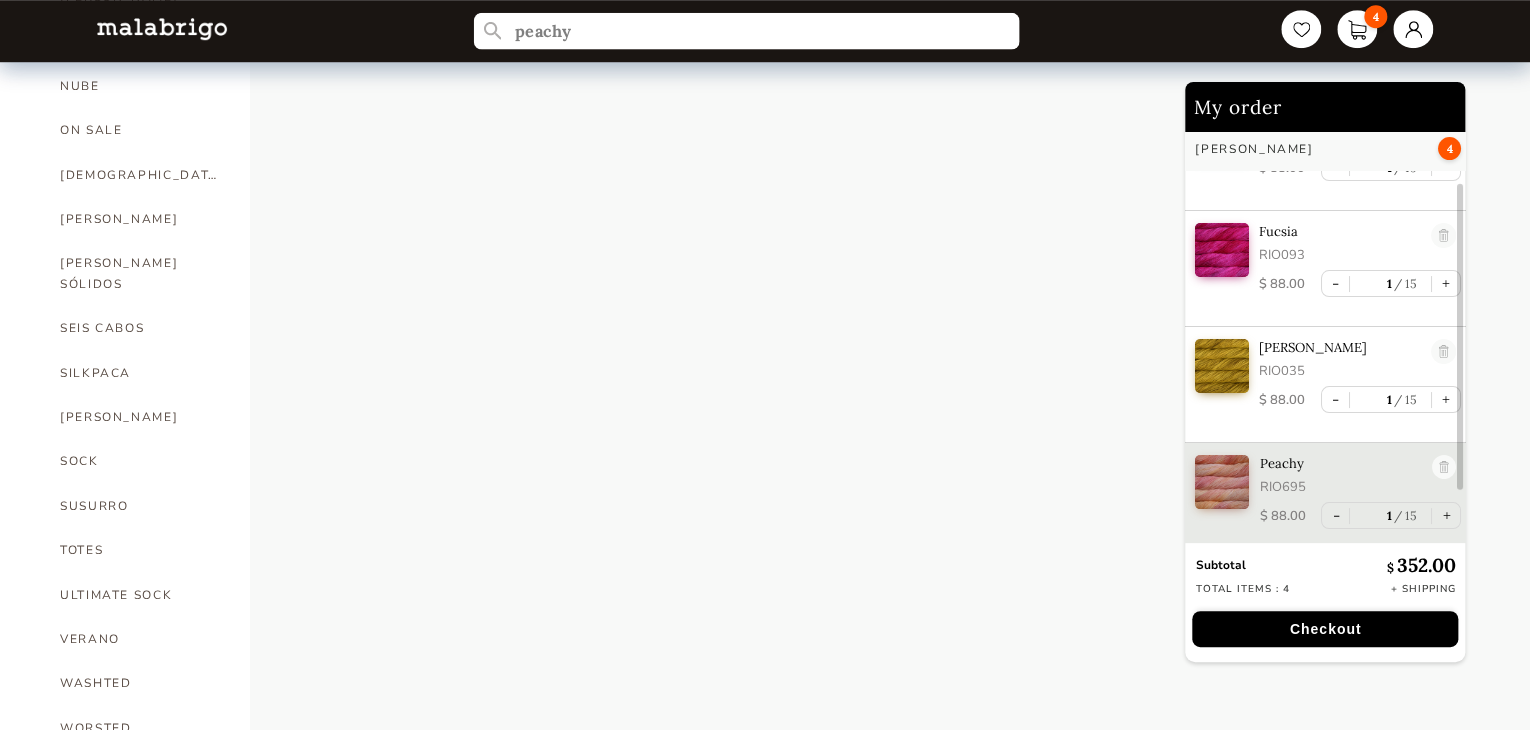drag, startPoint x: 604, startPoint y: 28, endPoint x: 467, endPoint y: 33, distance: 137.09122 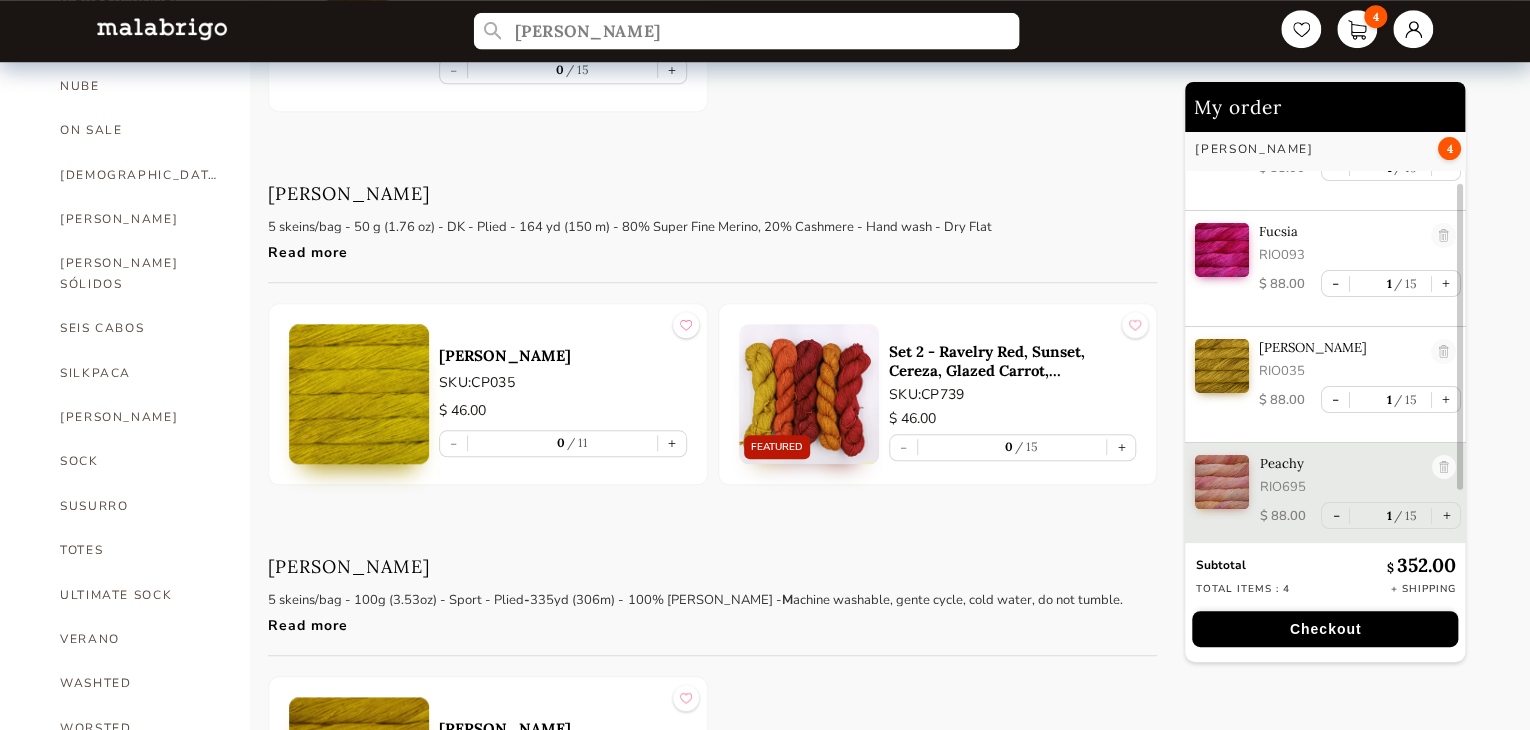type on "[PERSON_NAME]" 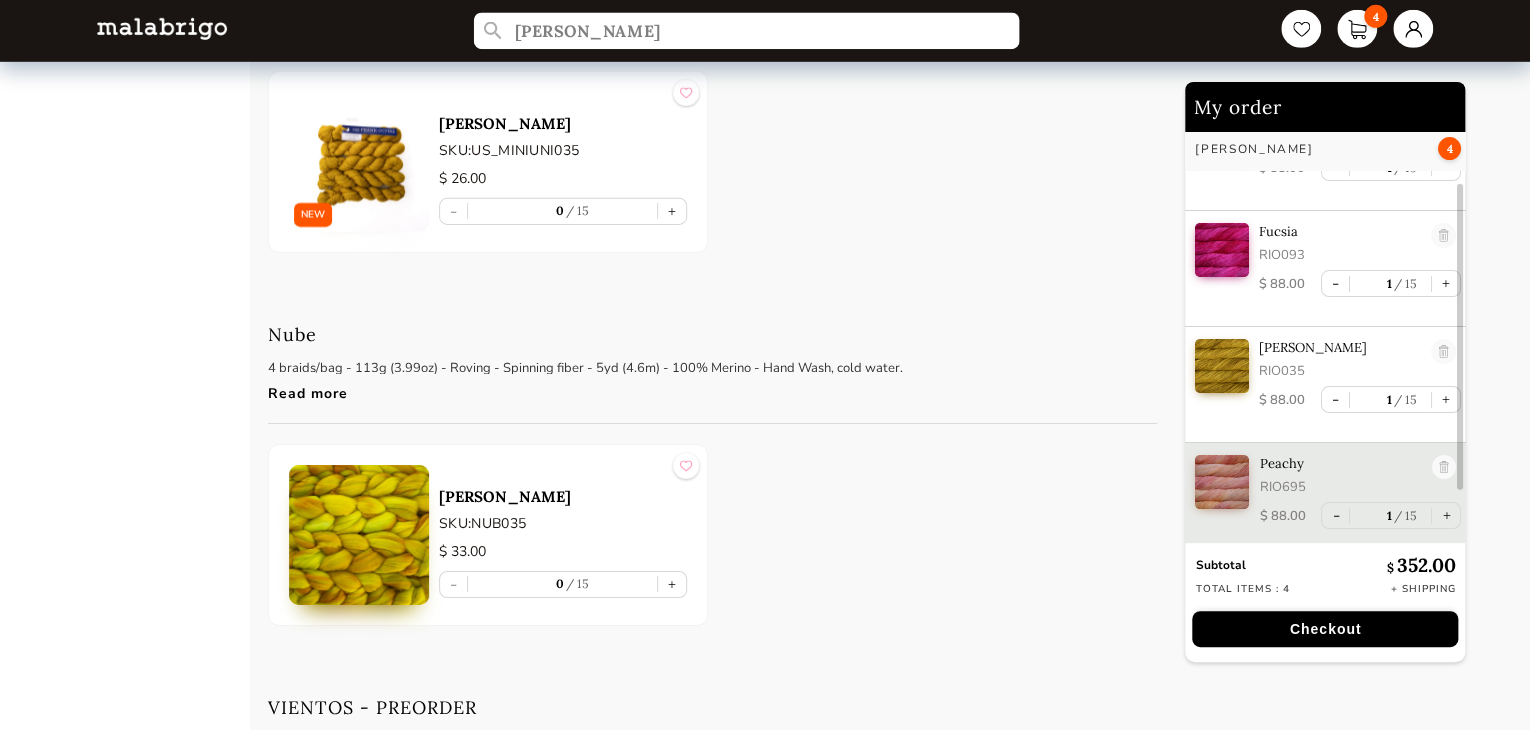 scroll, scrollTop: 6753, scrollLeft: 0, axis: vertical 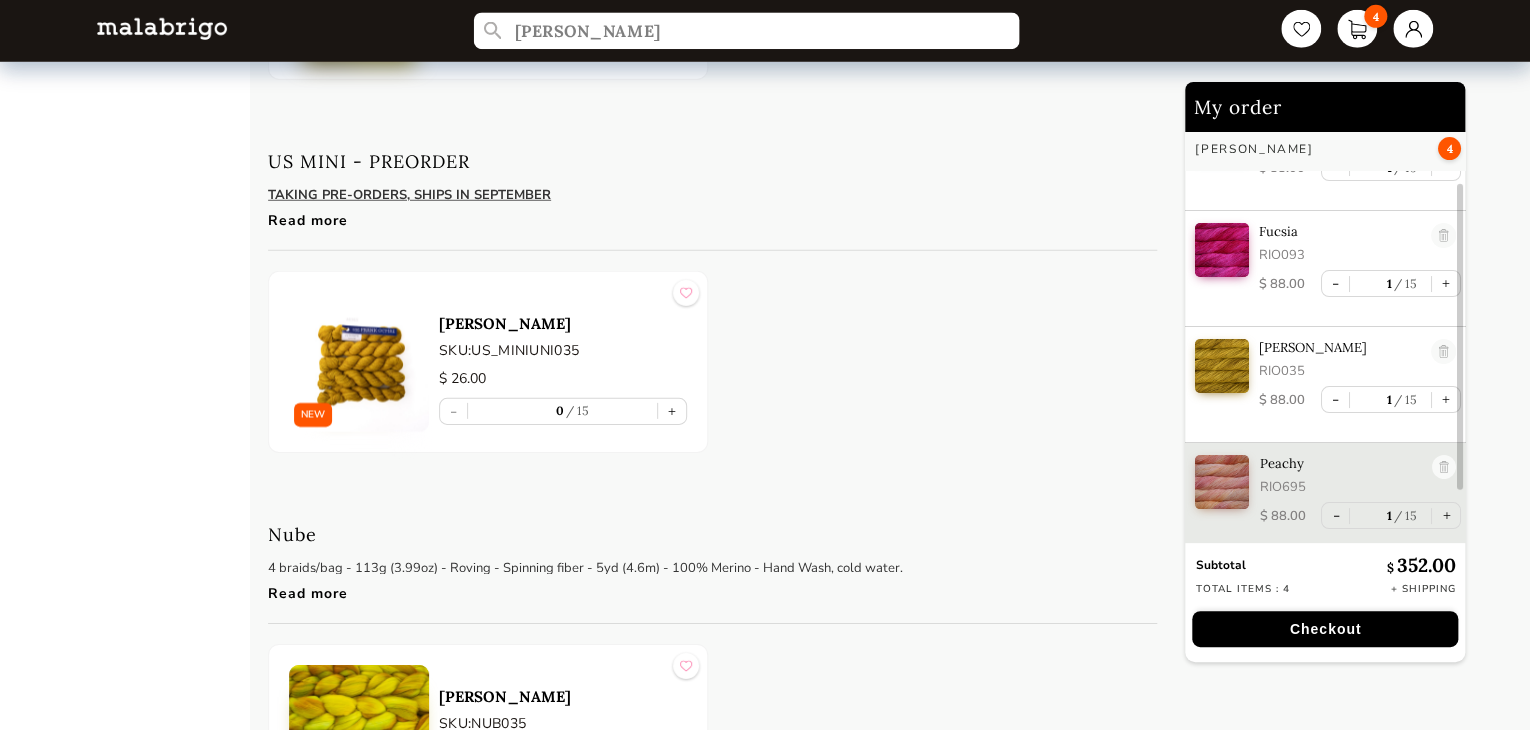 select on "INDEX" 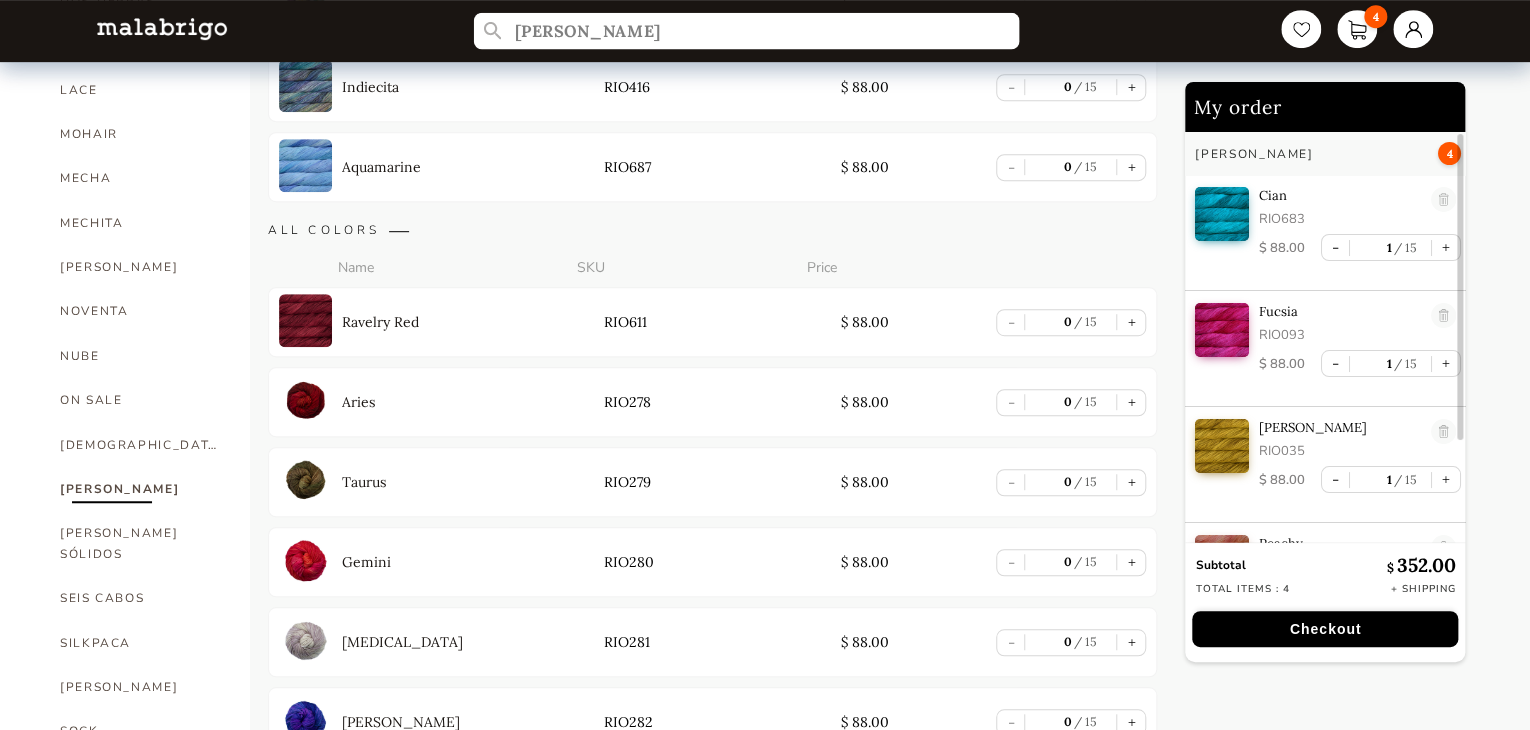 scroll, scrollTop: 0, scrollLeft: 0, axis: both 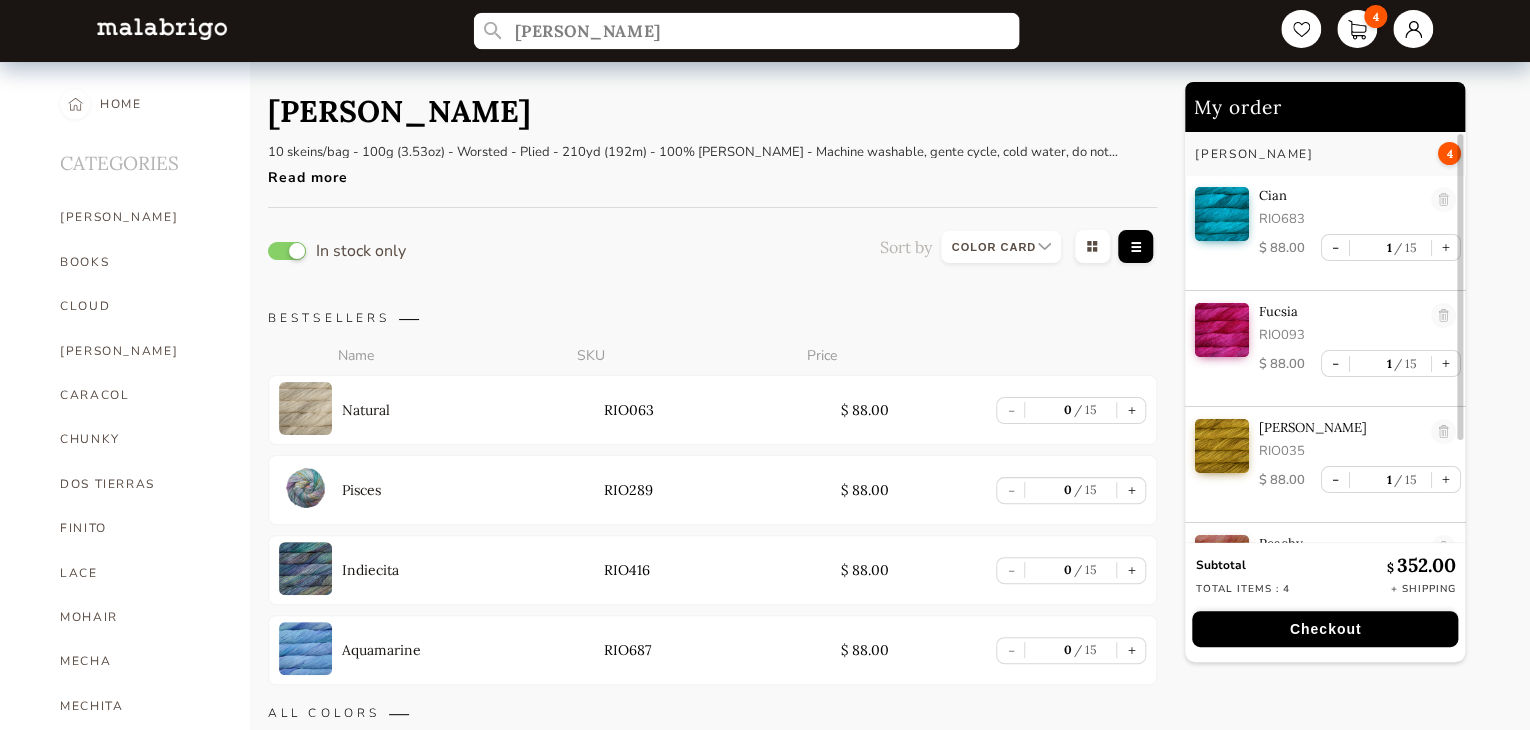 click on "[PERSON_NAME]" at bounding box center [745, 31] 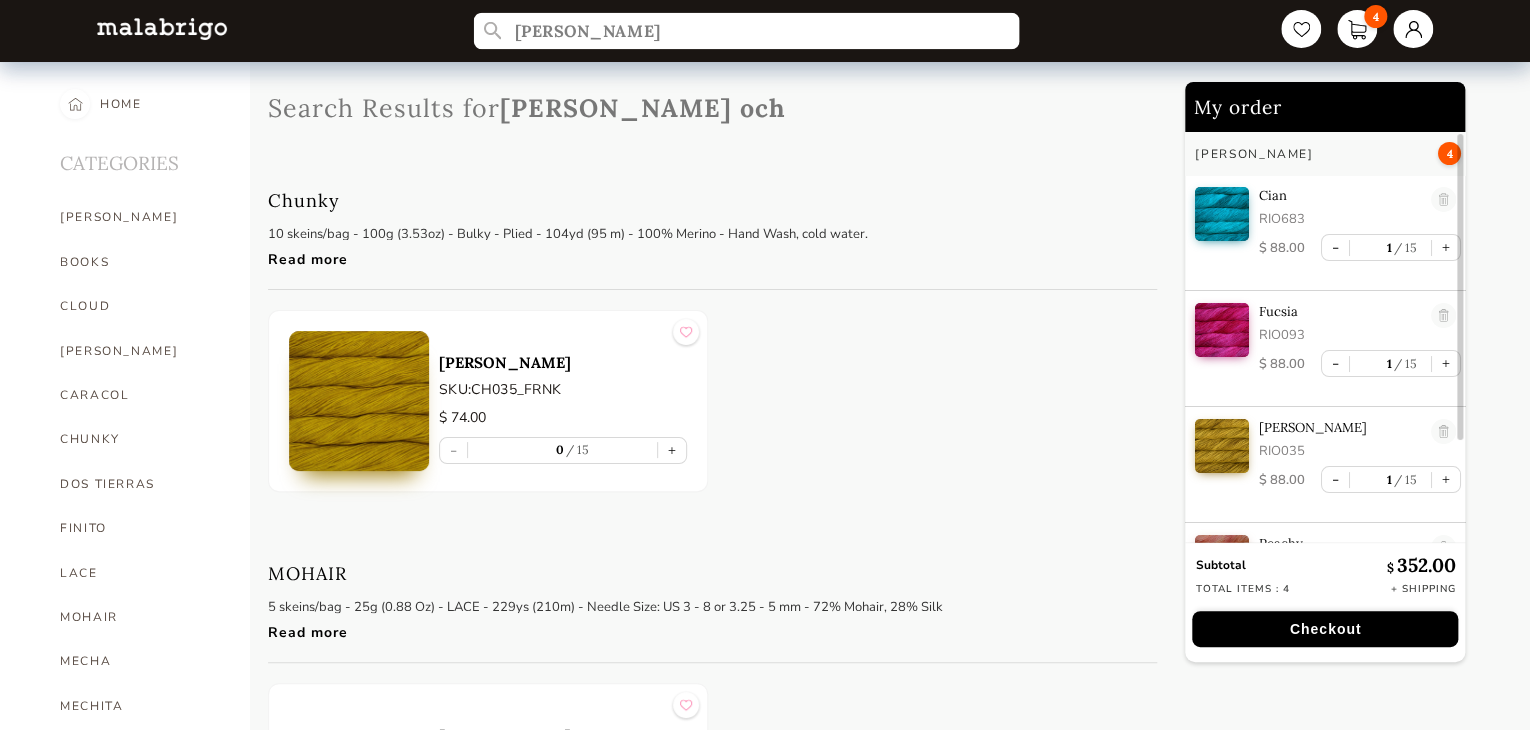type on "[PERSON_NAME]" 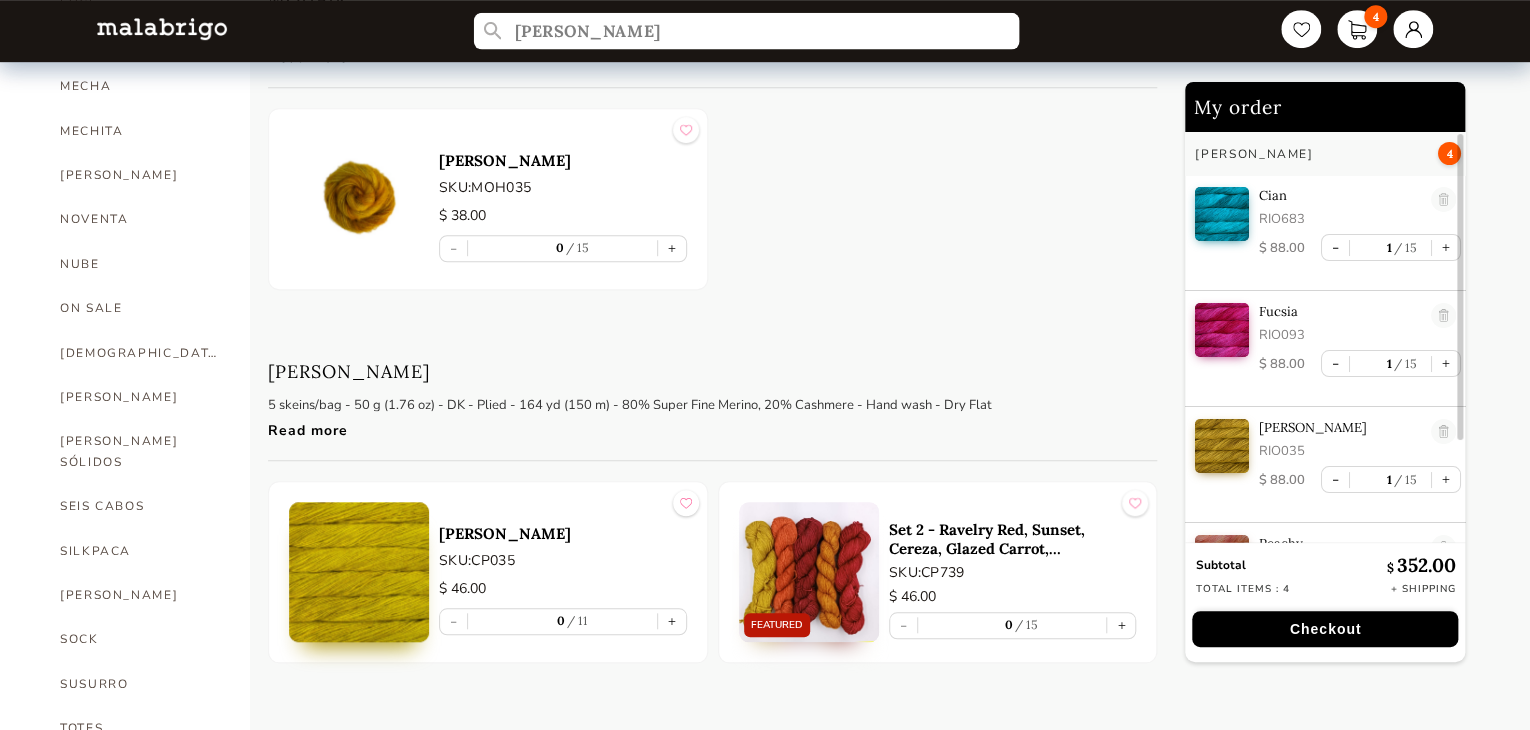 scroll, scrollTop: 900, scrollLeft: 0, axis: vertical 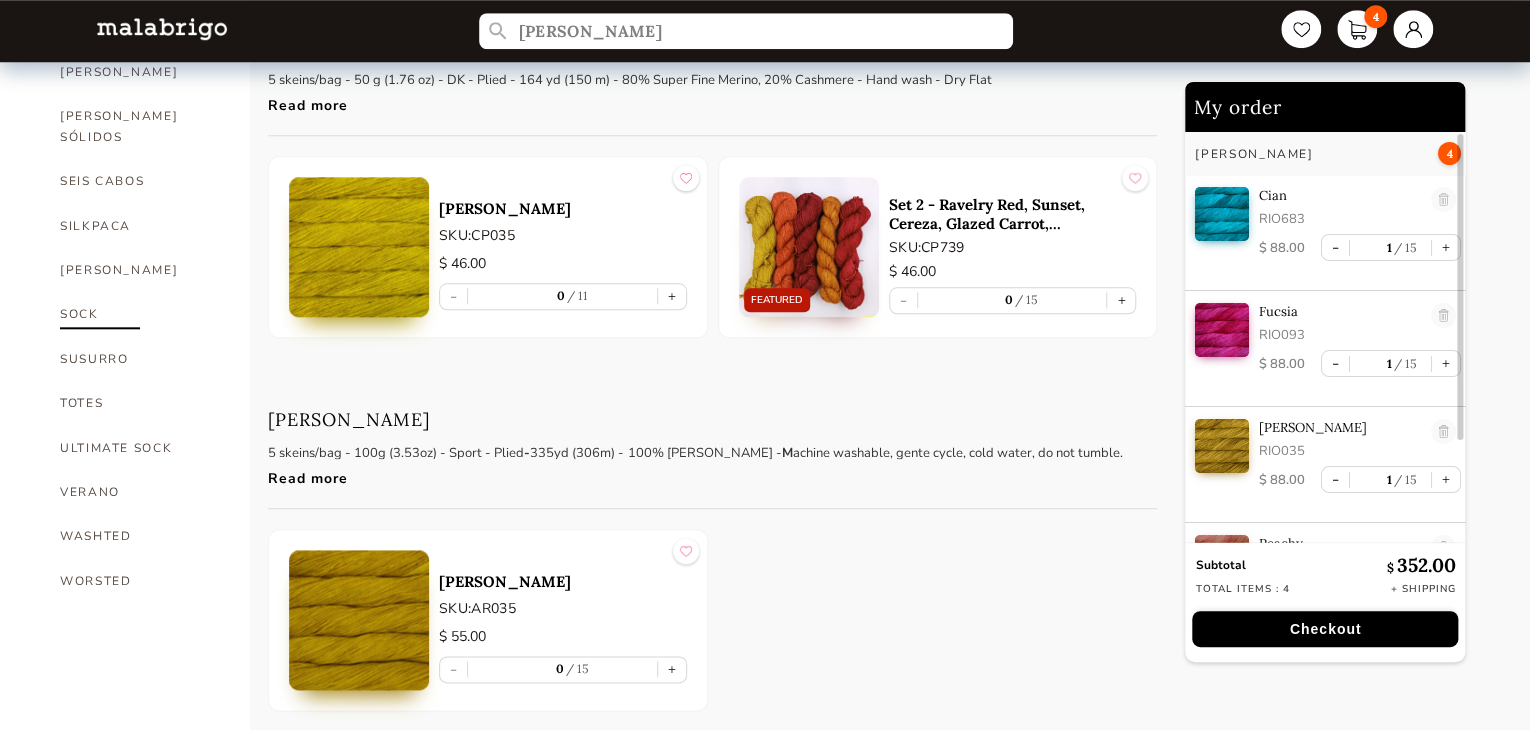click on "SOCK" at bounding box center (140, 314) 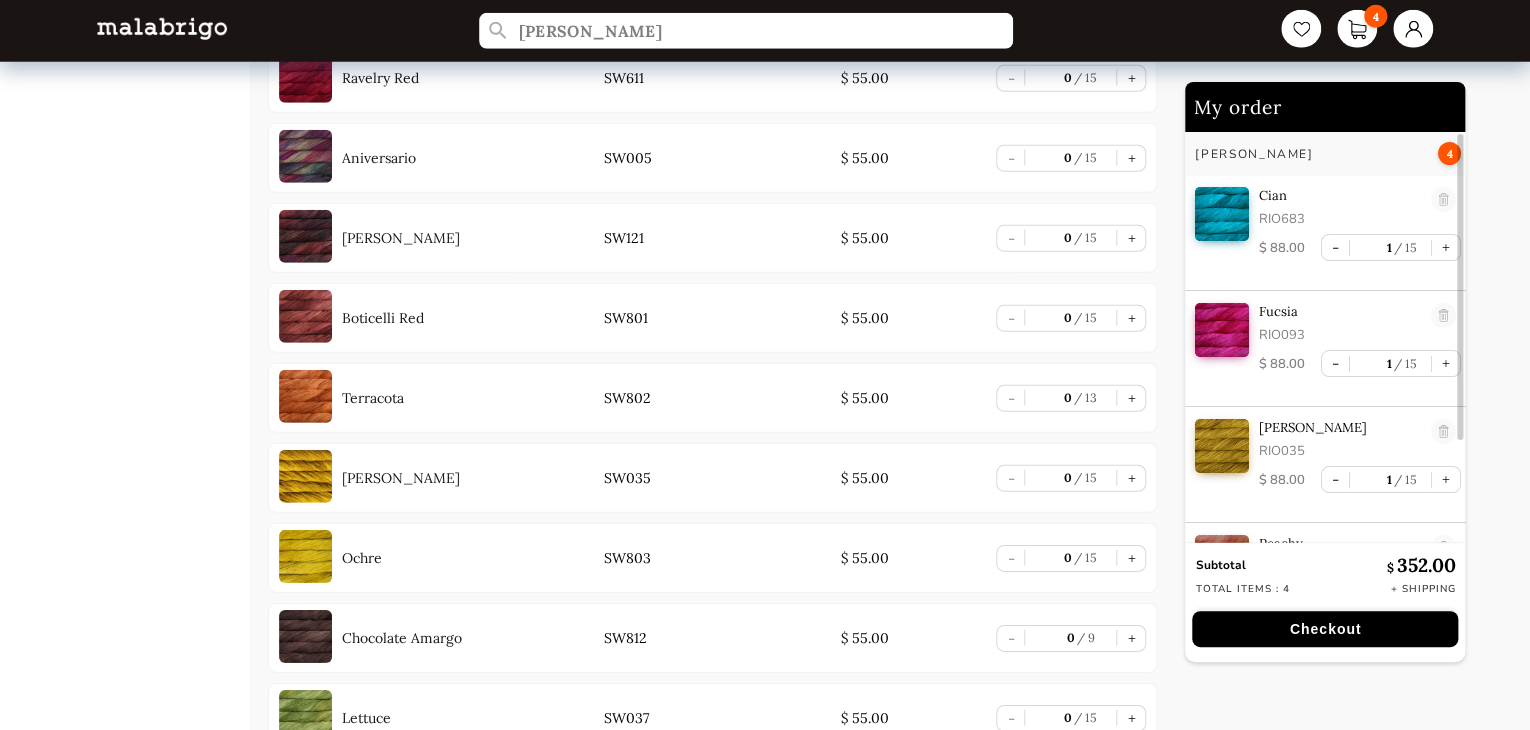scroll, scrollTop: 2368, scrollLeft: 0, axis: vertical 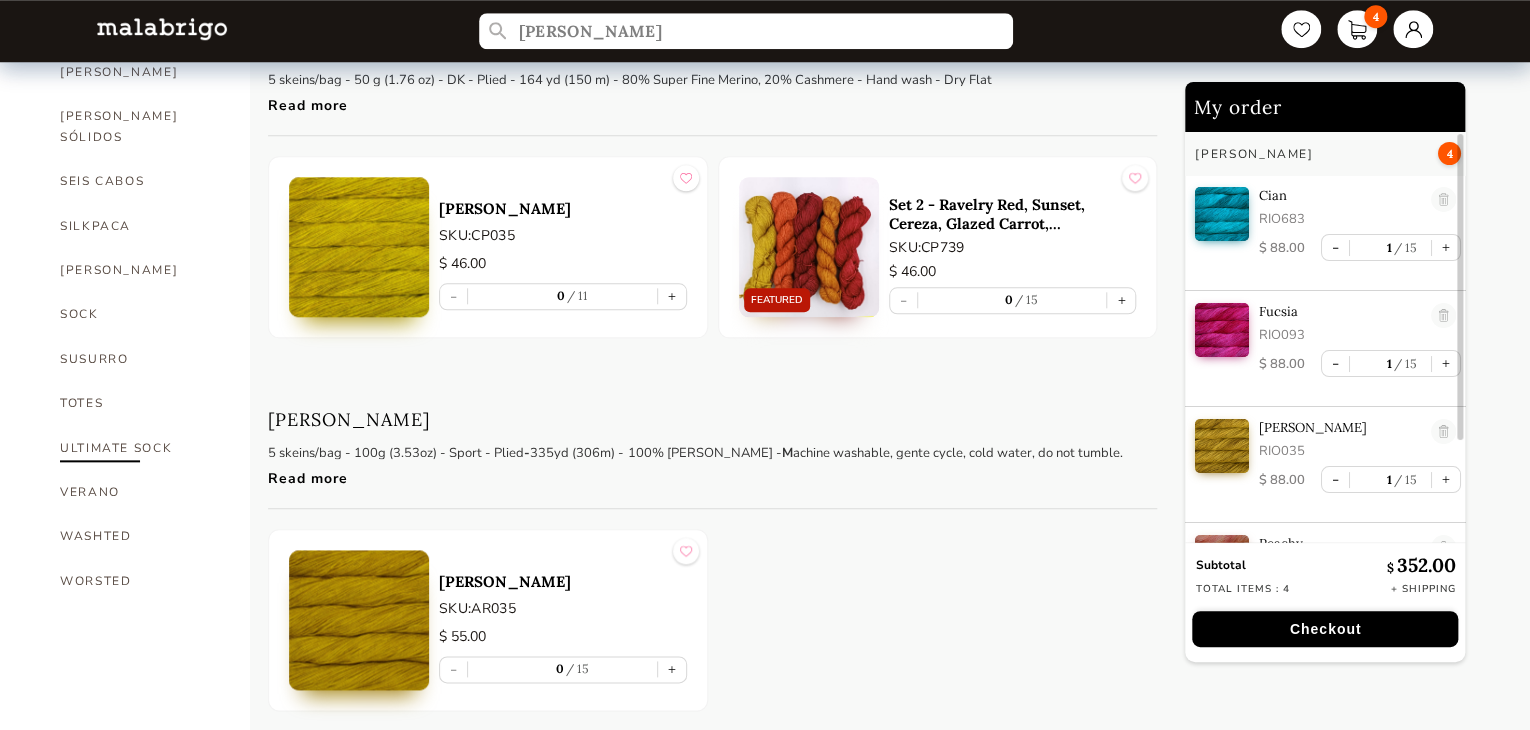 click on "ULTIMATE SOCK" at bounding box center [140, 448] 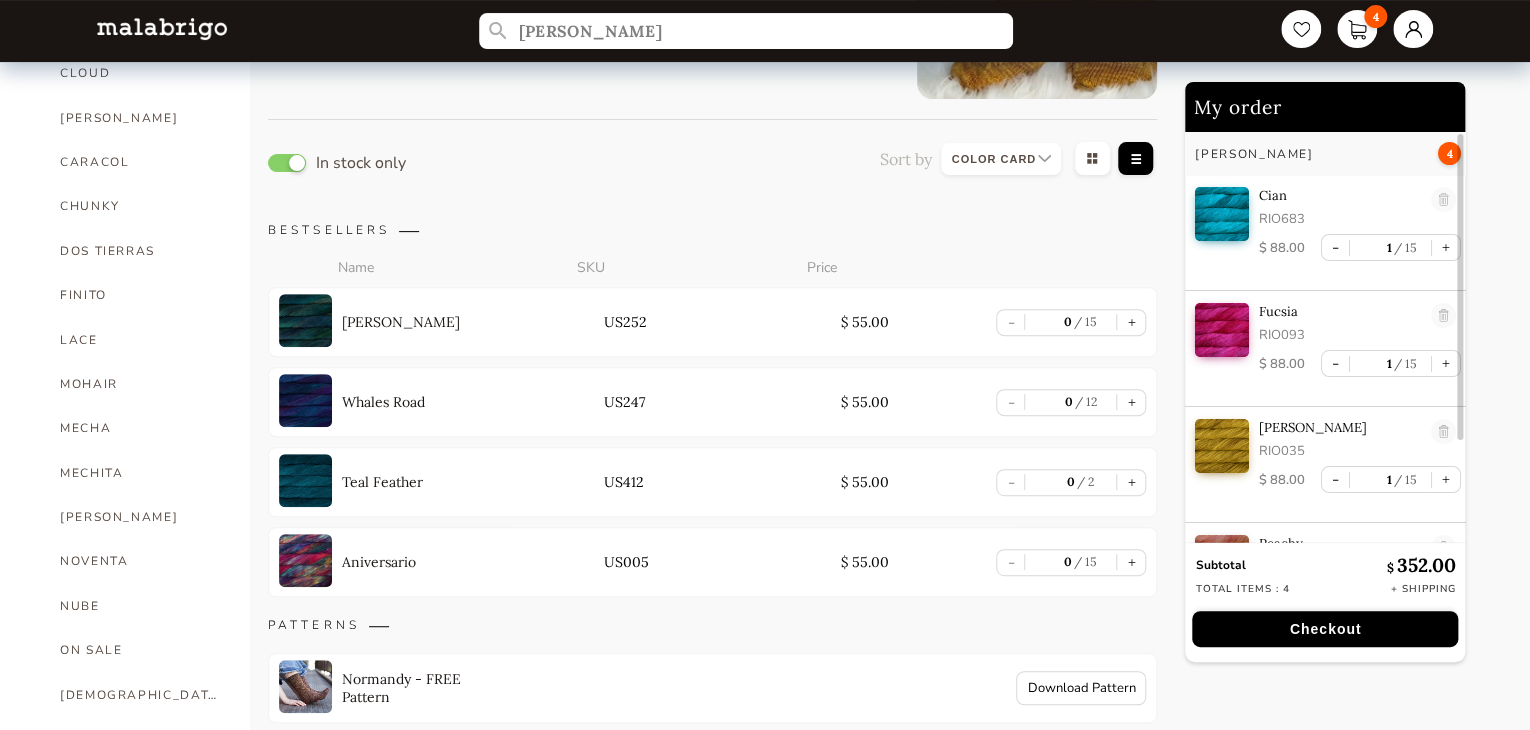 scroll, scrollTop: 133, scrollLeft: 0, axis: vertical 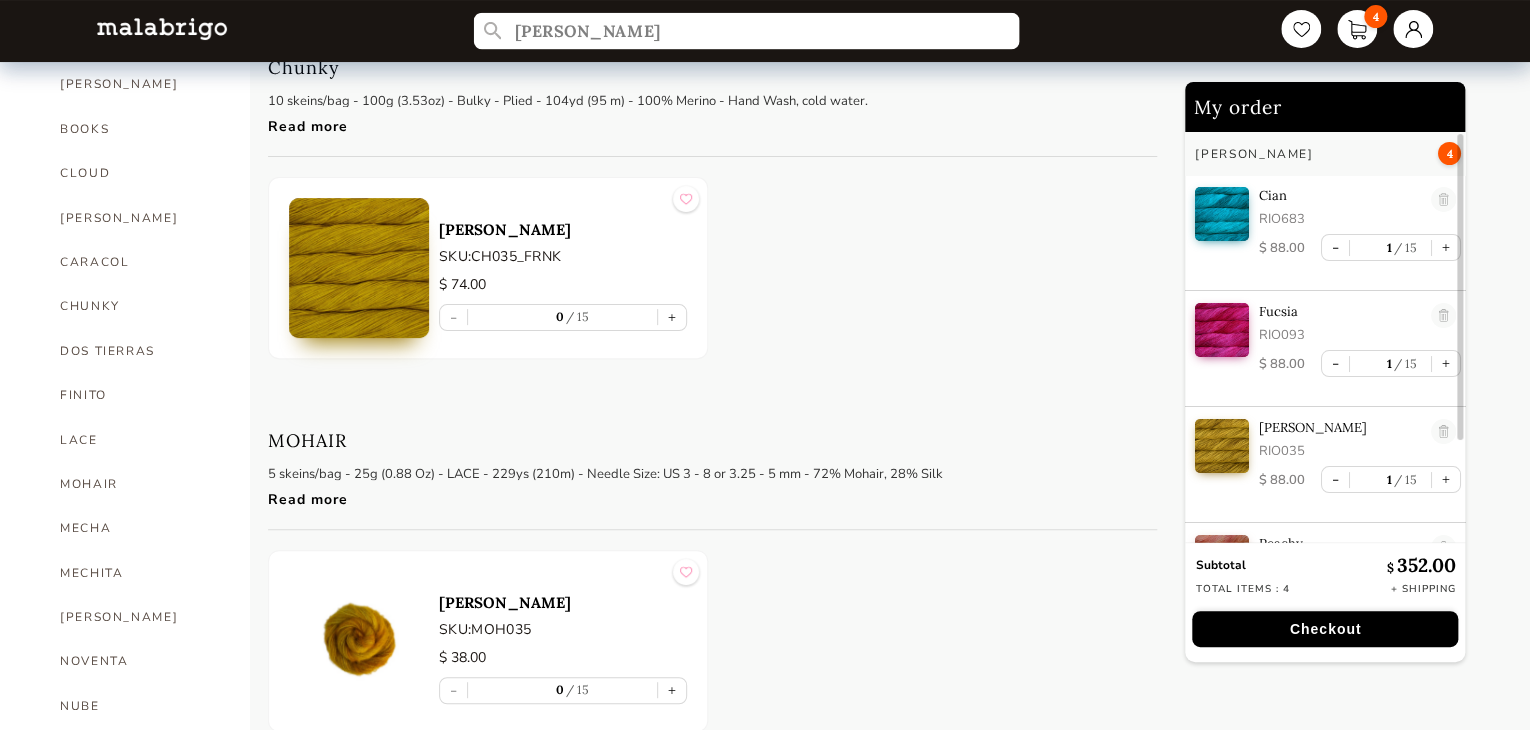 drag, startPoint x: 638, startPoint y: 32, endPoint x: 441, endPoint y: 28, distance: 197.0406 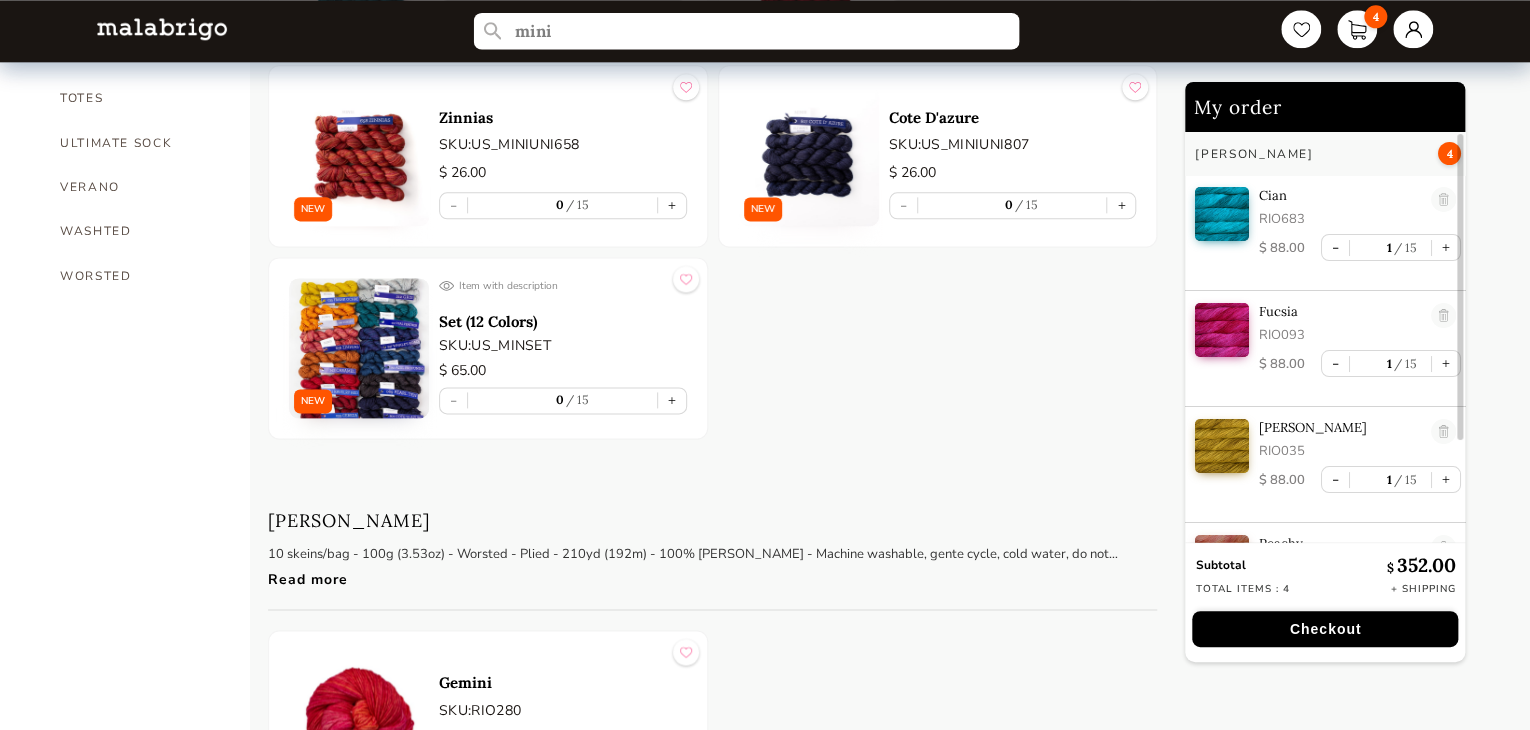 scroll, scrollTop: 1300, scrollLeft: 0, axis: vertical 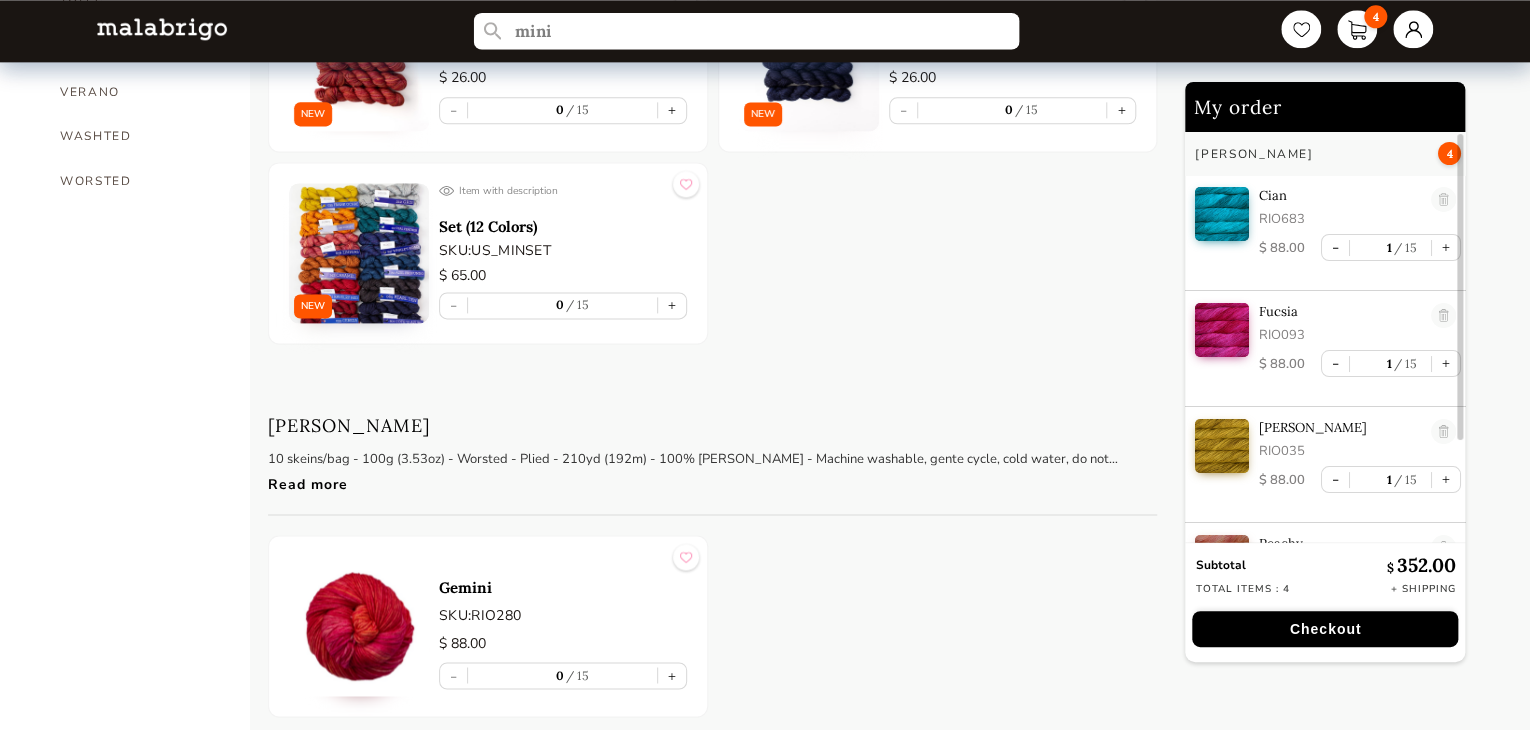type on "mini" 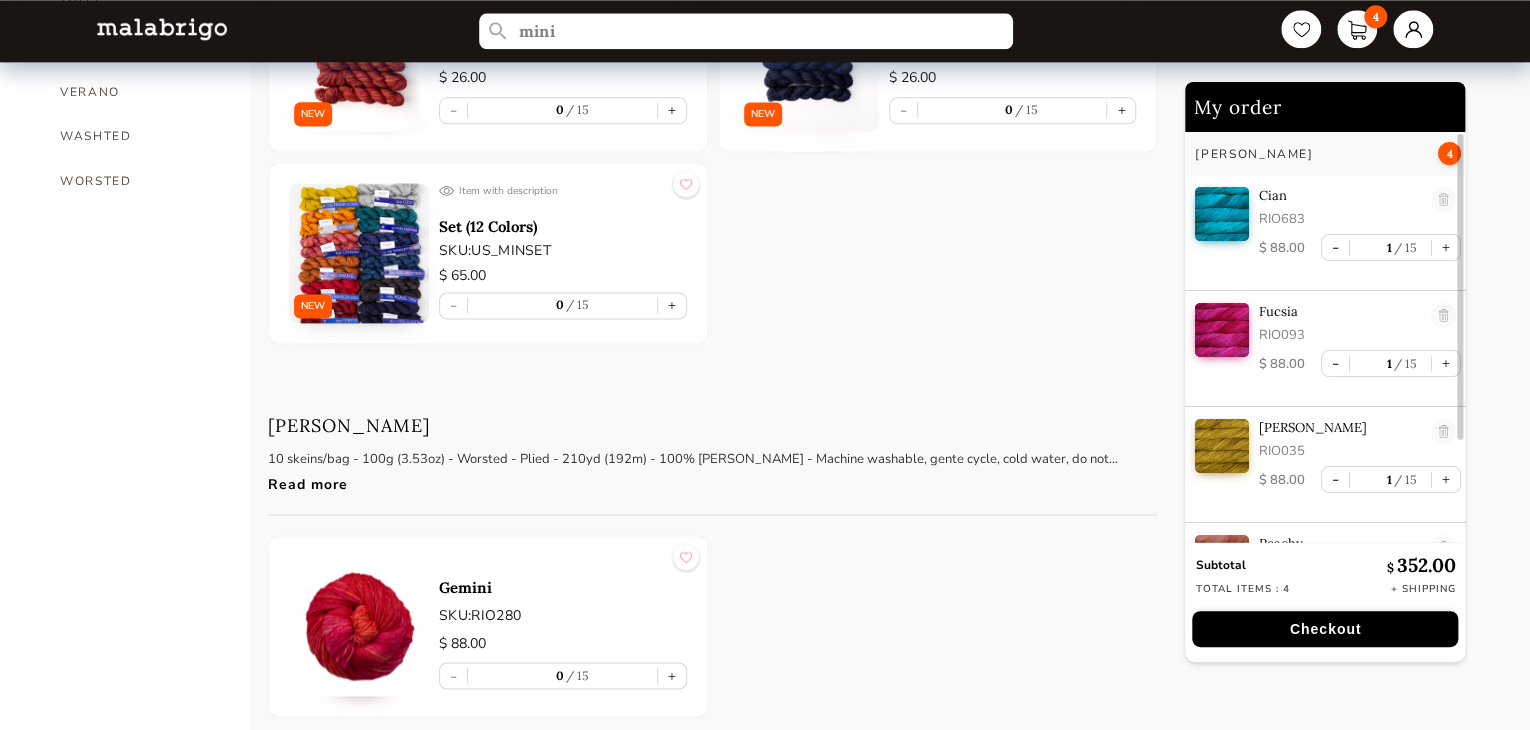click at bounding box center (359, 253) 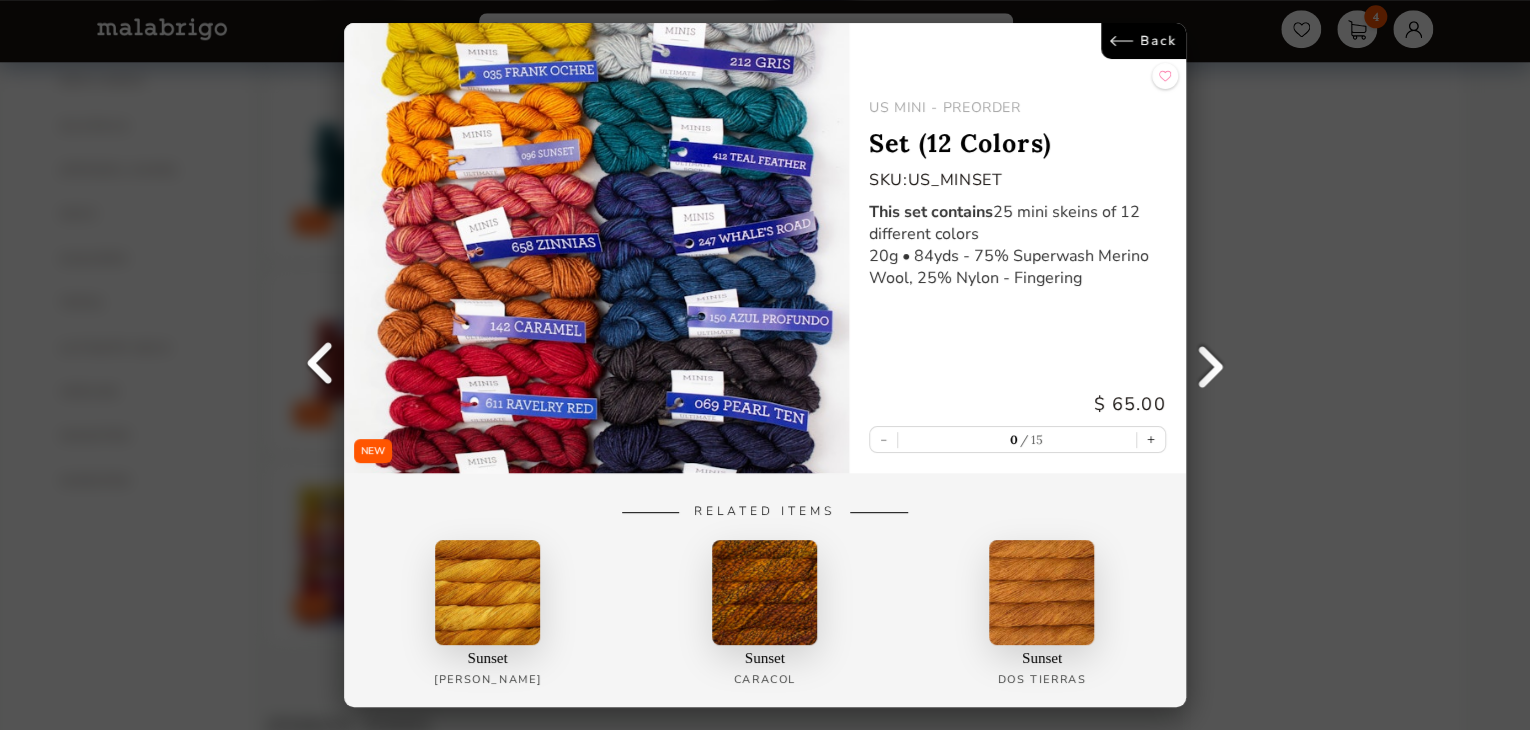 scroll, scrollTop: 800, scrollLeft: 0, axis: vertical 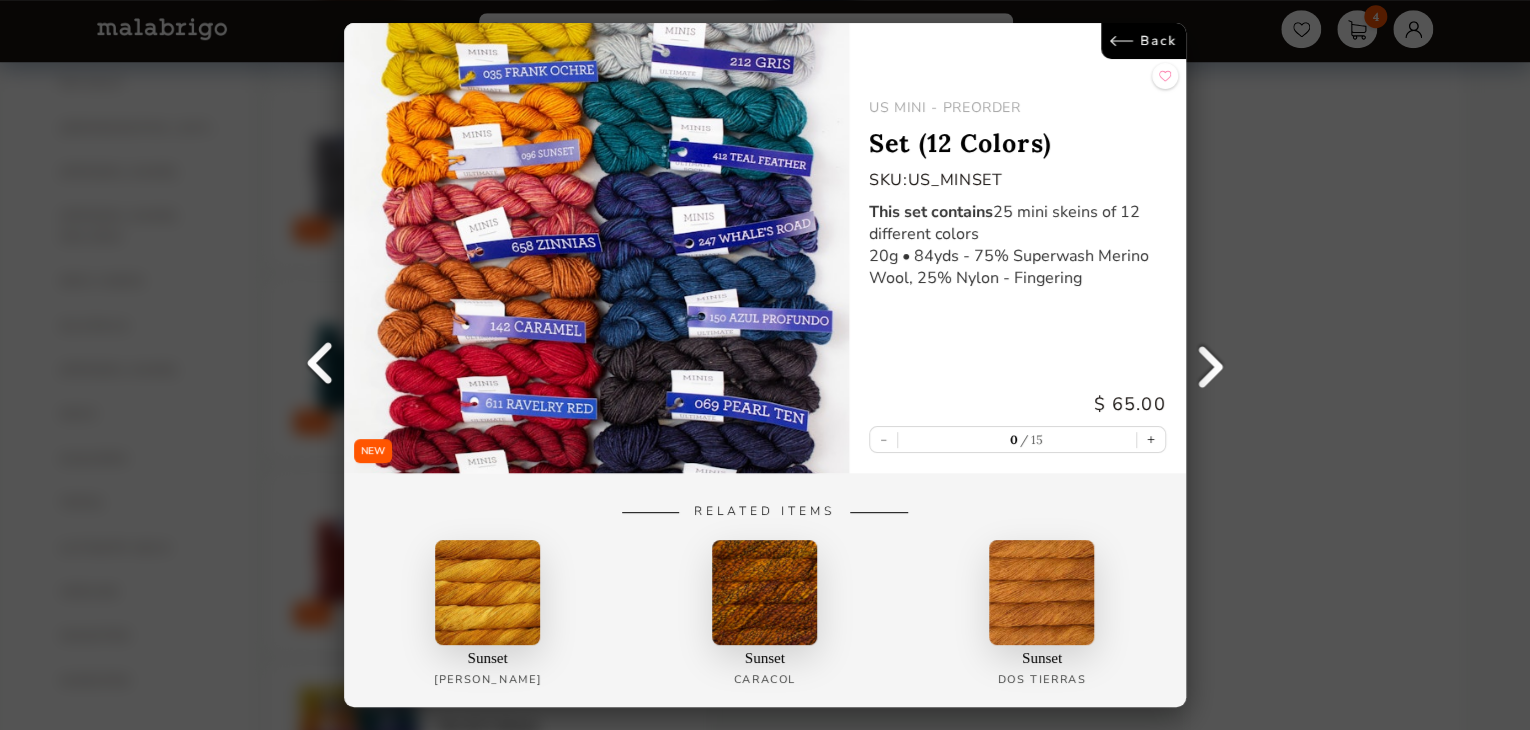 click on "NEW Back US MINI - PREORDER Set (12 Colors) SKU:  US_MINSET This set contains  25 mini skeins of 12 different colors
20g • 84yds - 75% Superwash Merino Wool, 25% Nylon - Fingering
$   65.00 - 0 15 + Related Items Sunset [PERSON_NAME] Sunset Caracol Sunset Dos Tierras" at bounding box center (765, 365) 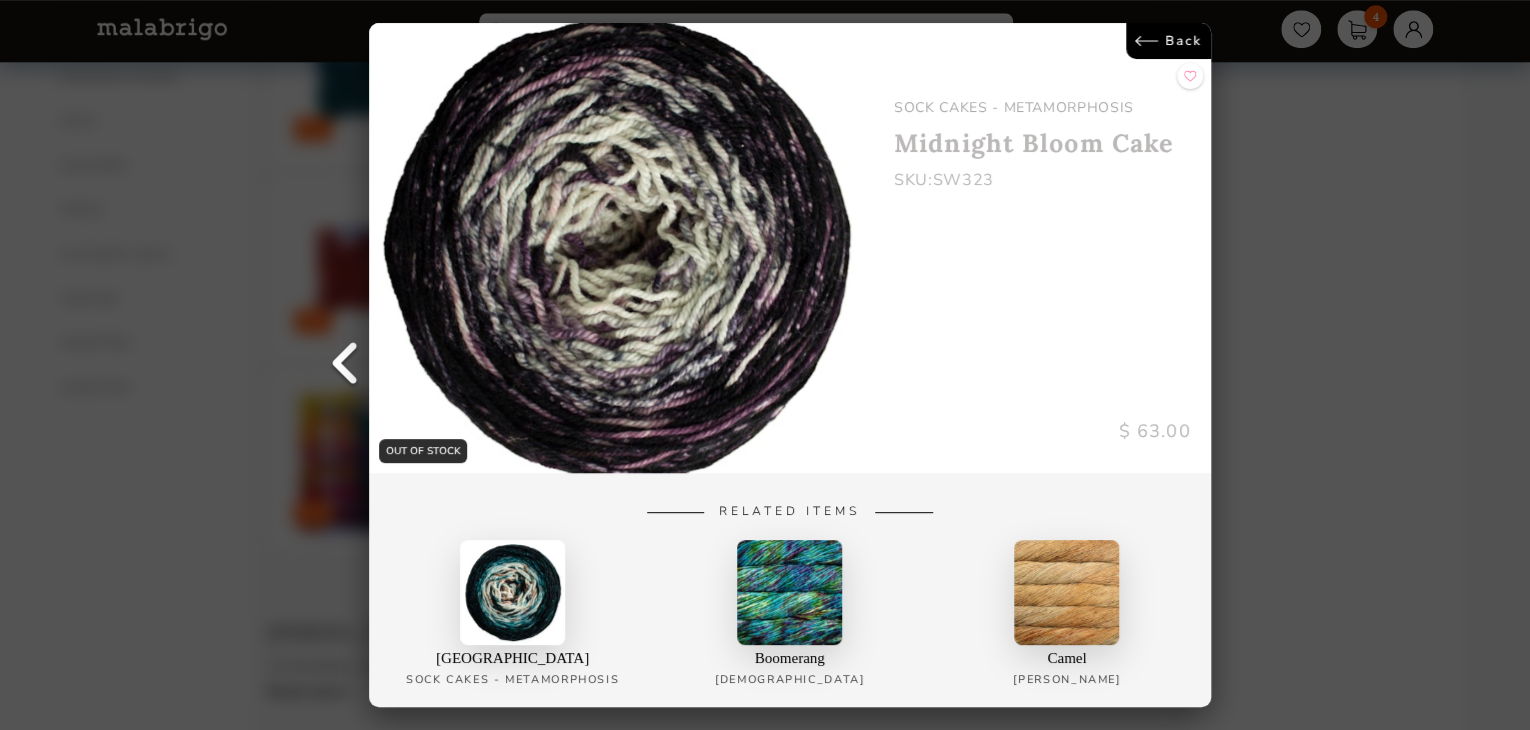 scroll, scrollTop: 1100, scrollLeft: 0, axis: vertical 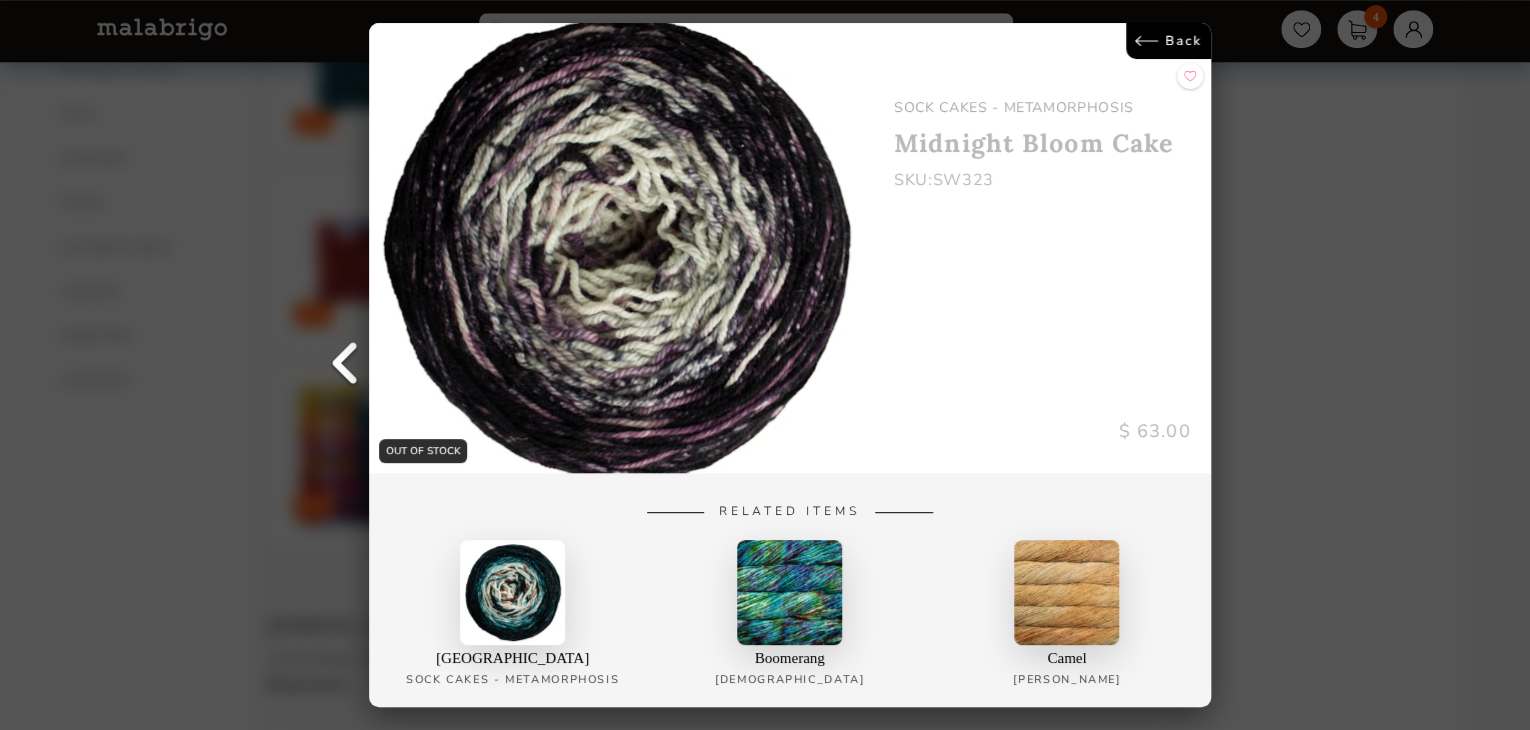 click at bounding box center (512, 592) 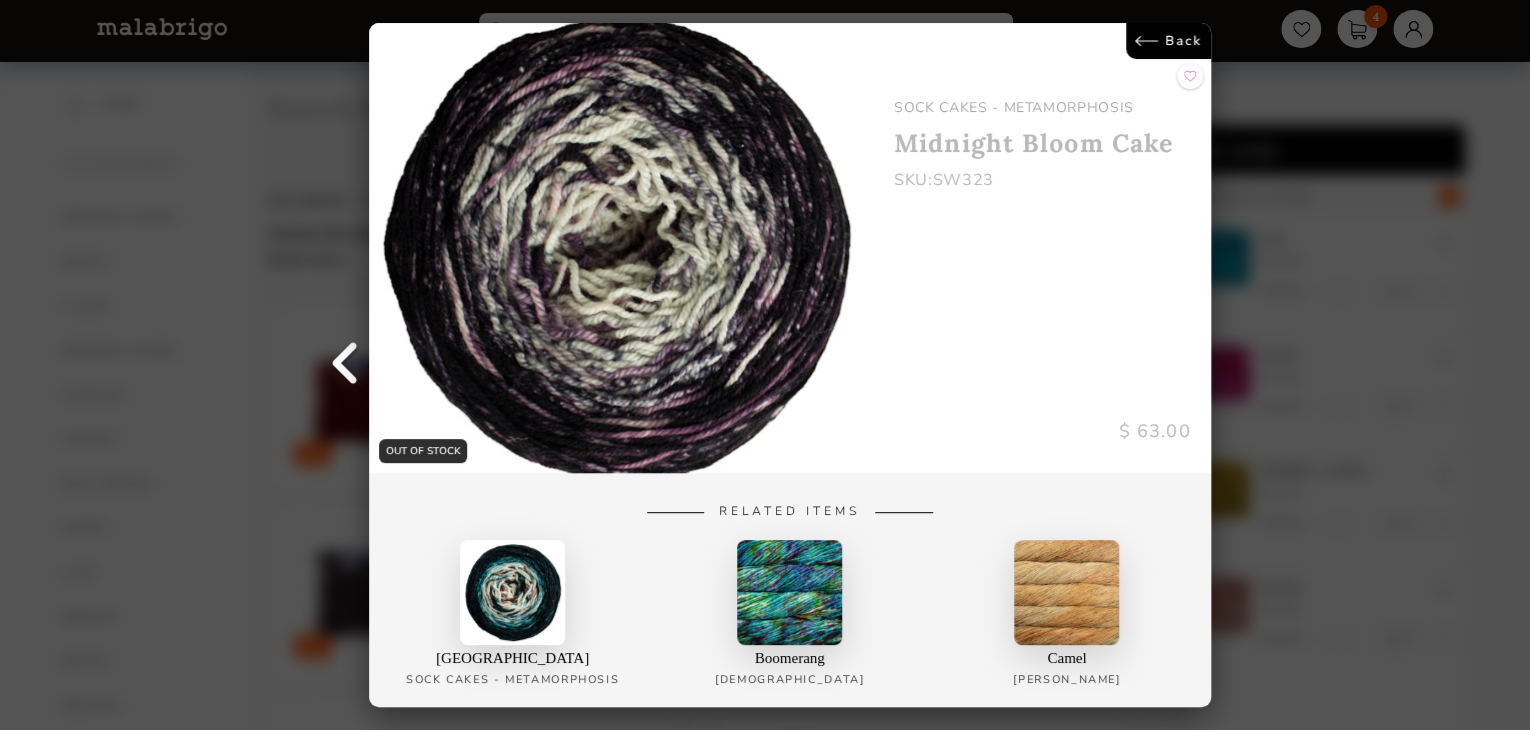 select on "INDEX" 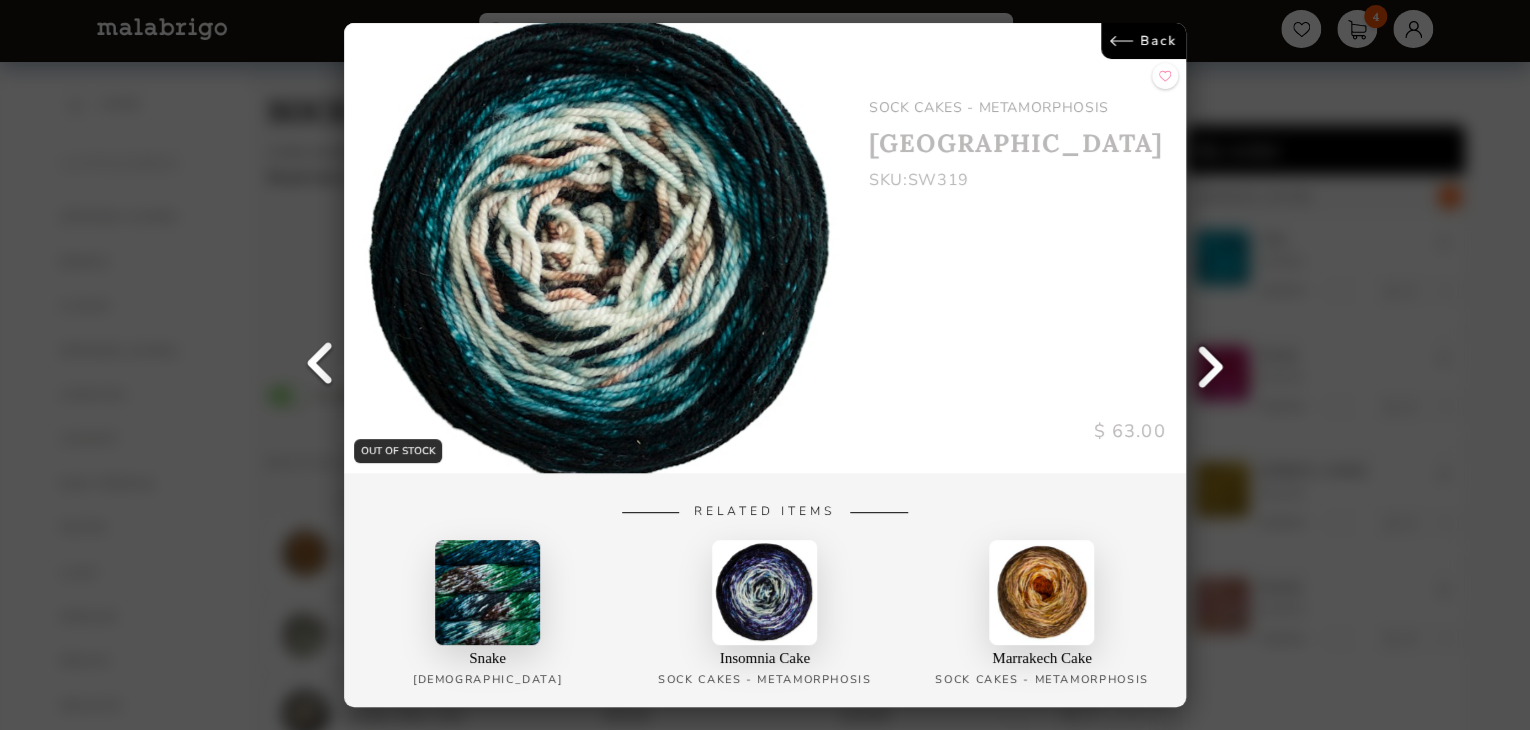 click at bounding box center (1211, 365) 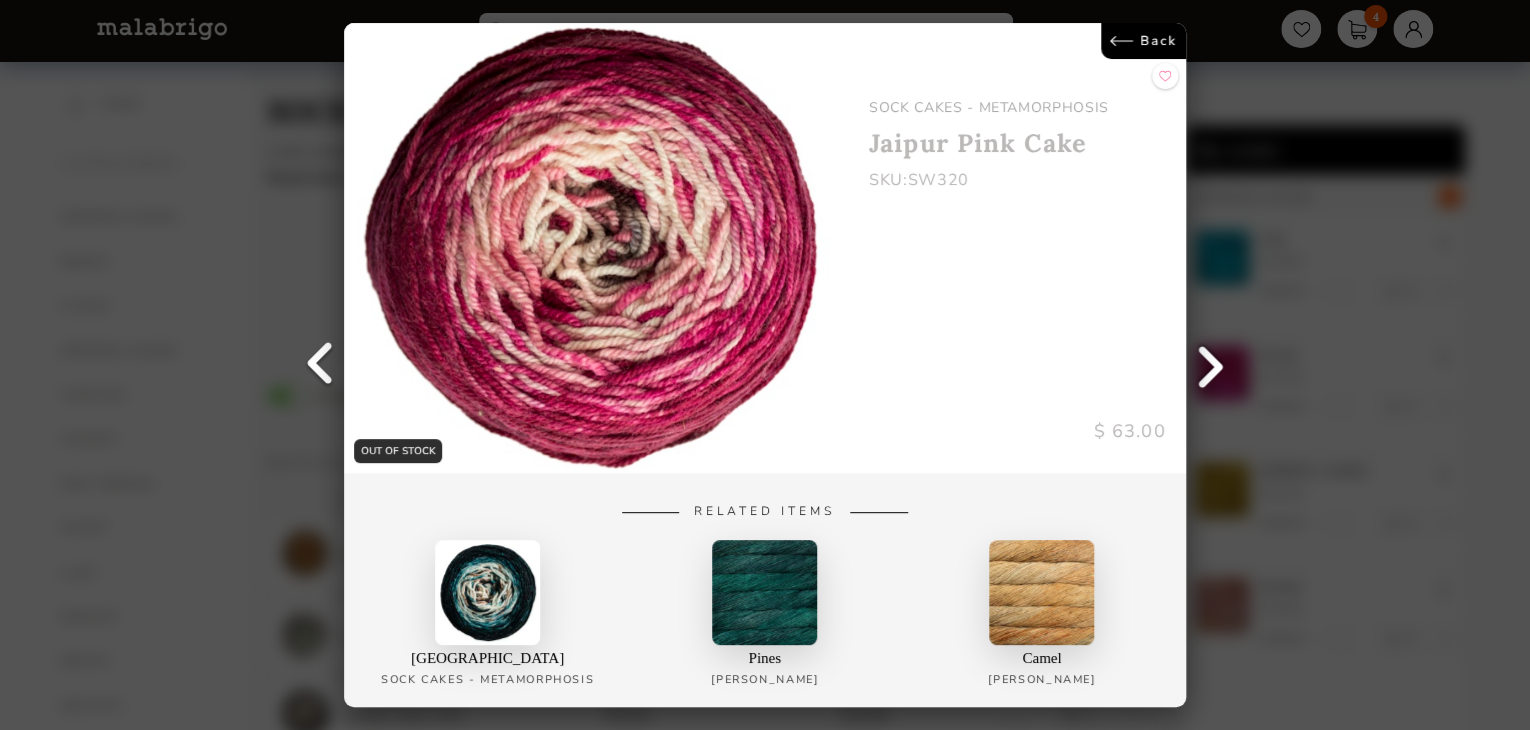 click at bounding box center (1211, 365) 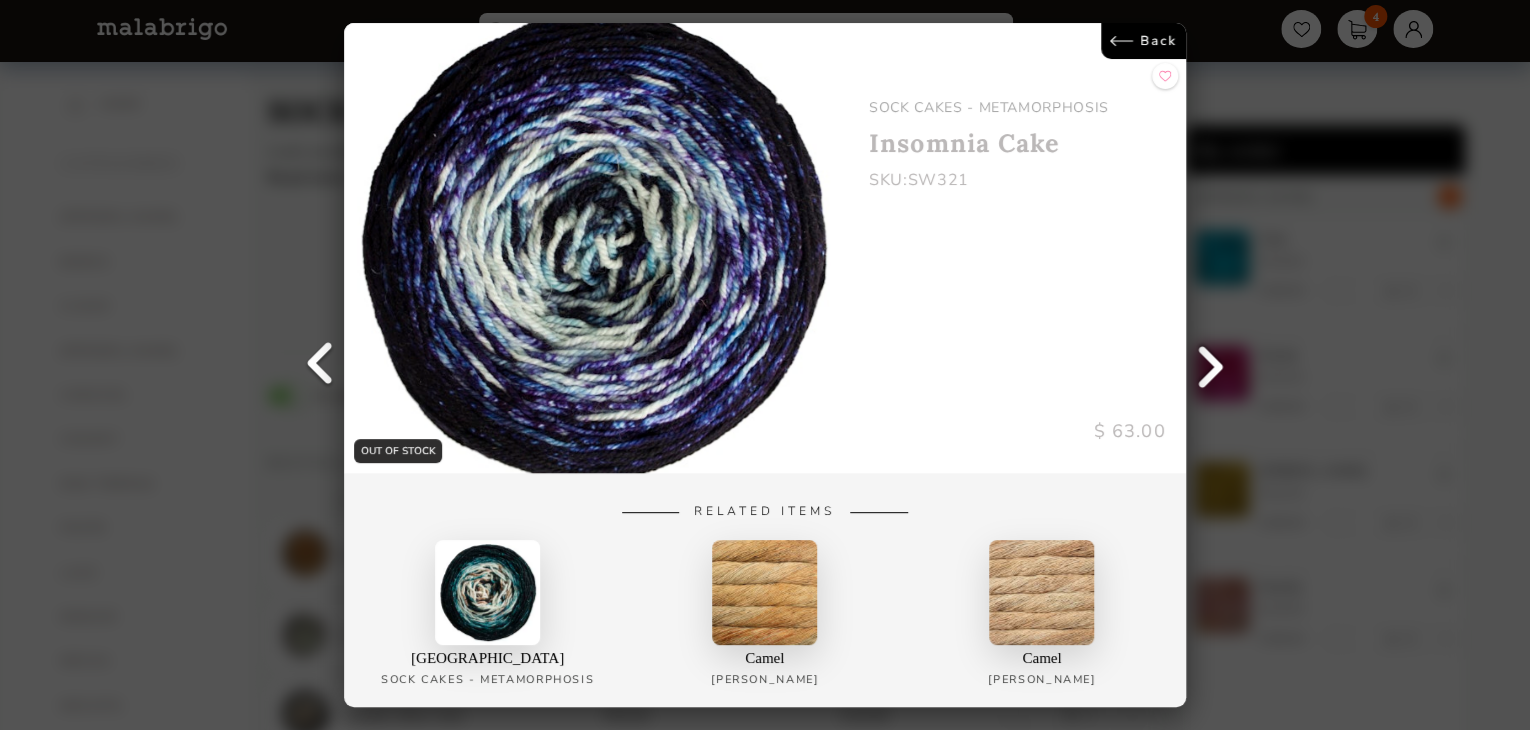 click at bounding box center [1211, 365] 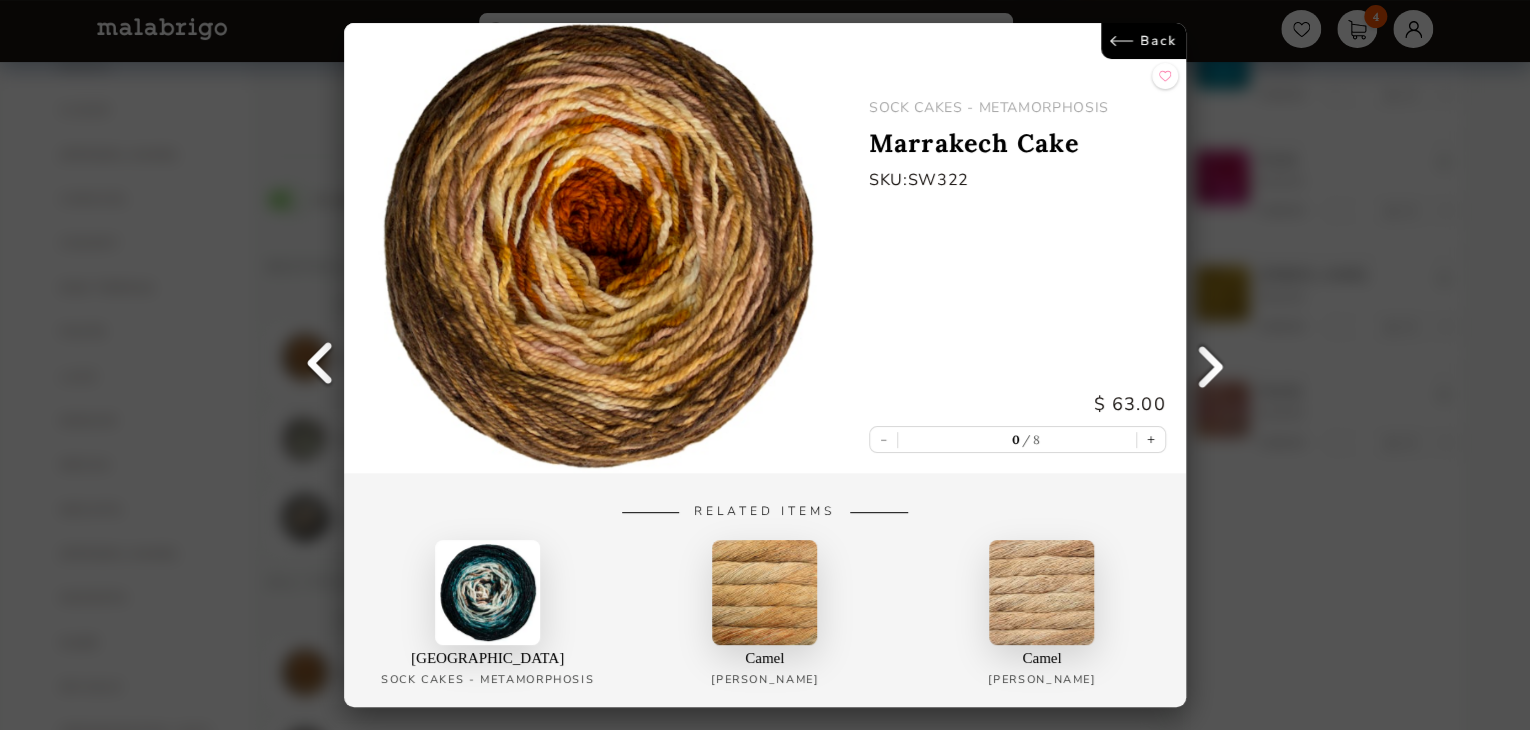 scroll, scrollTop: 200, scrollLeft: 0, axis: vertical 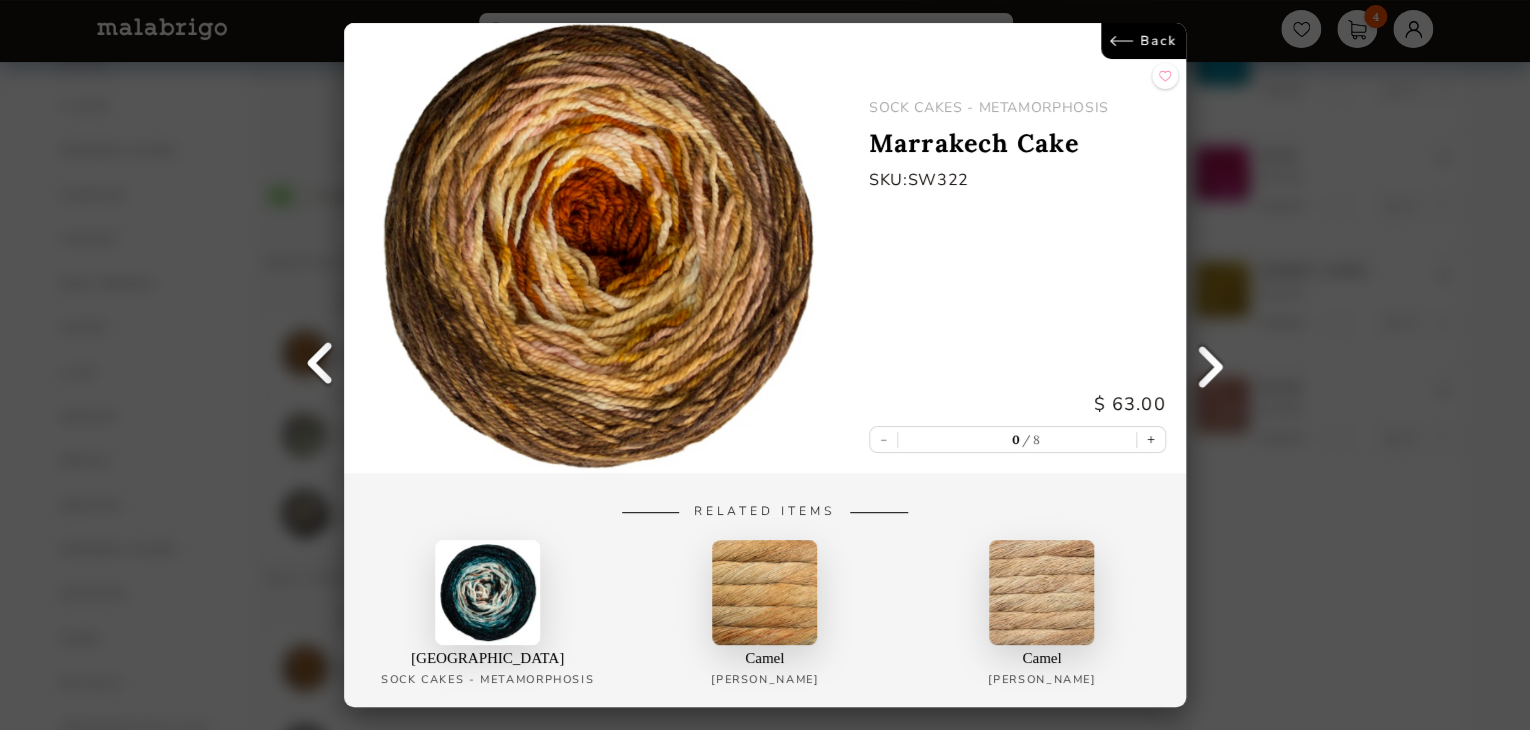 click at bounding box center [1211, 365] 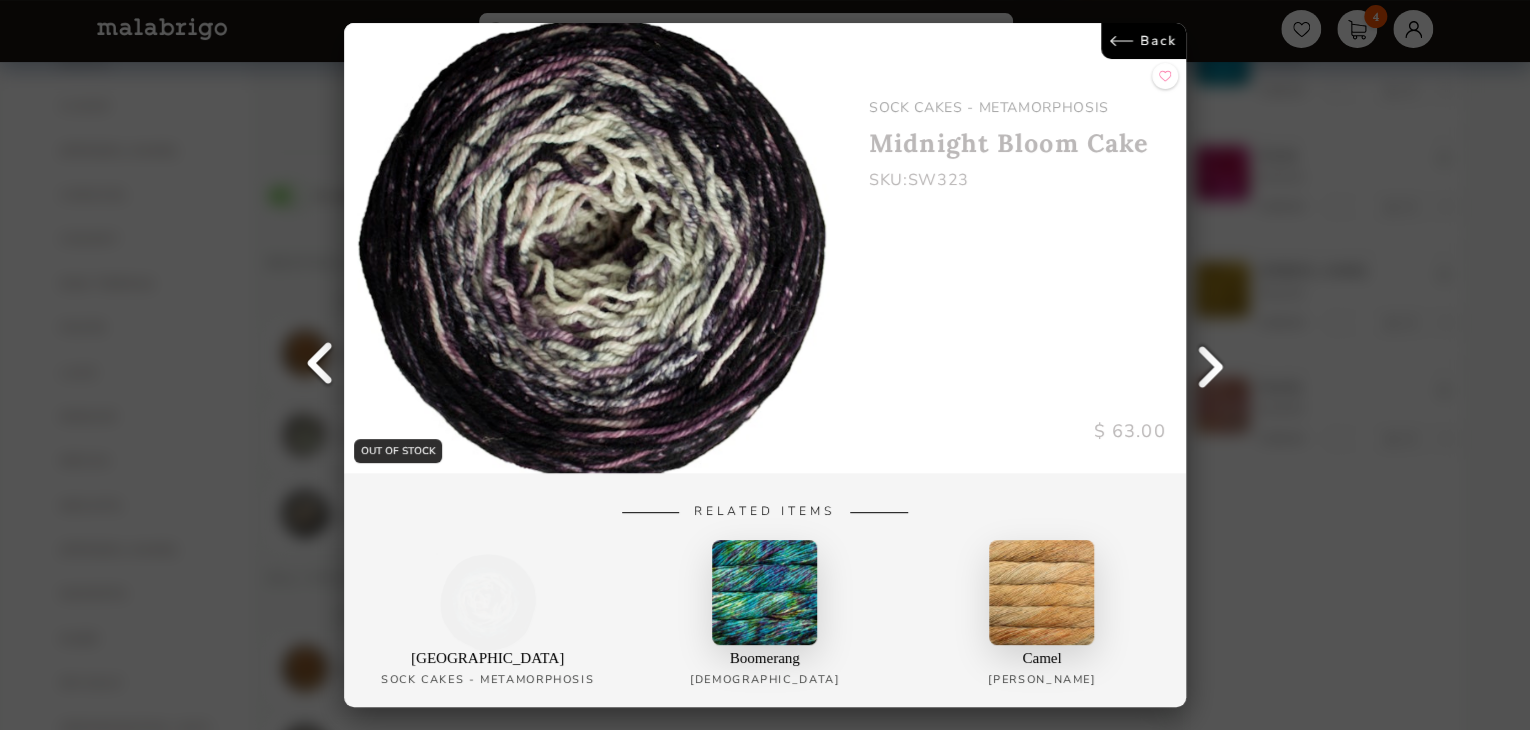 click at bounding box center [319, 365] 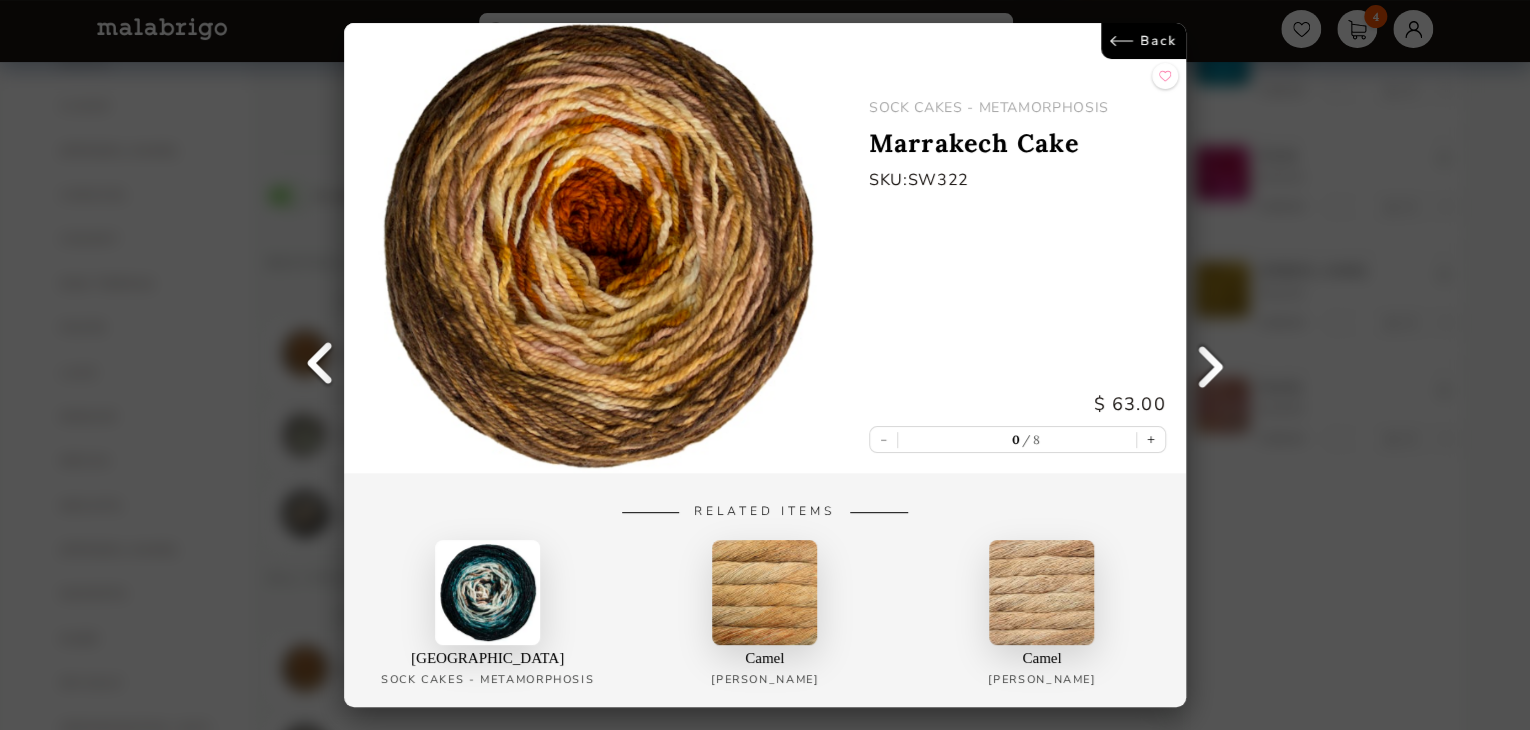click at bounding box center [319, 365] 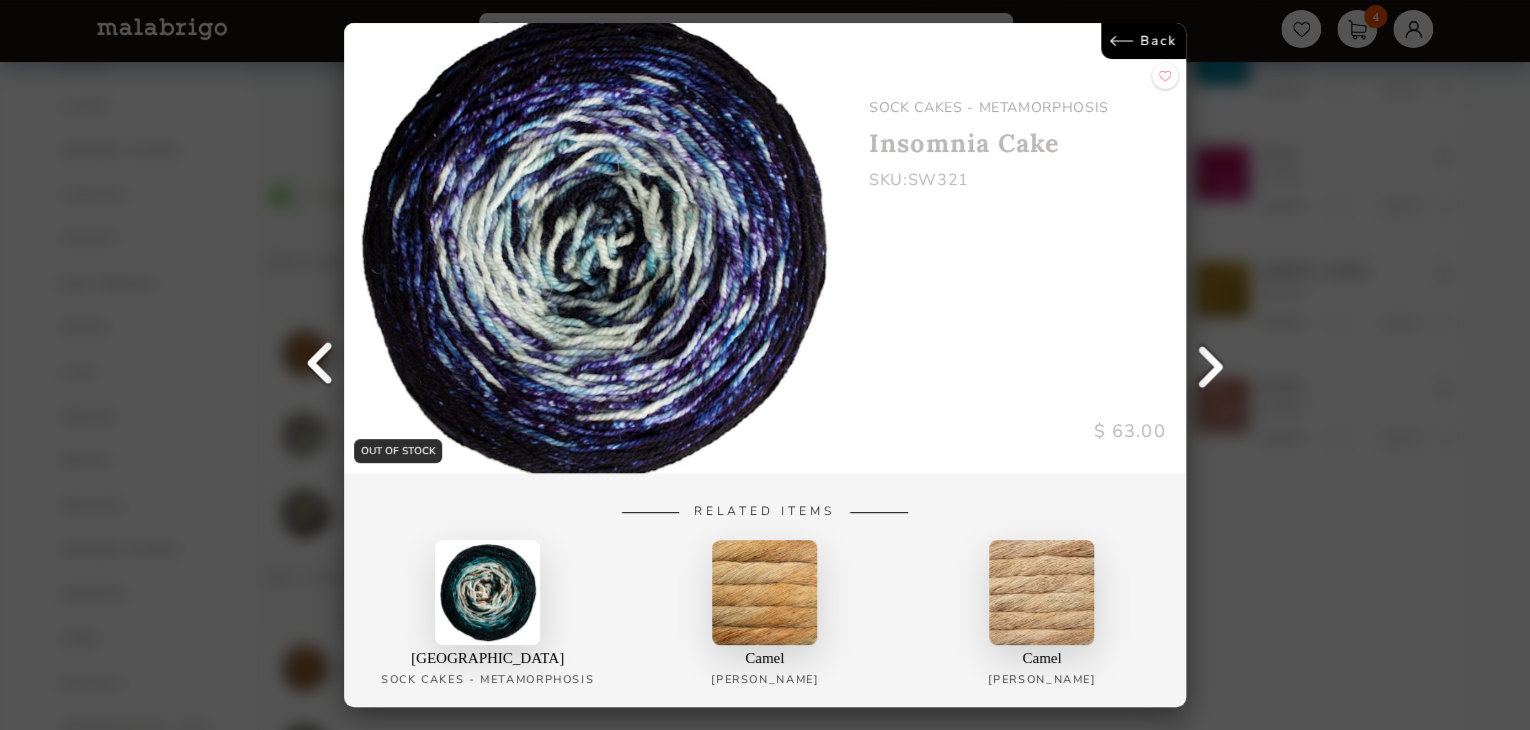 click at bounding box center (319, 365) 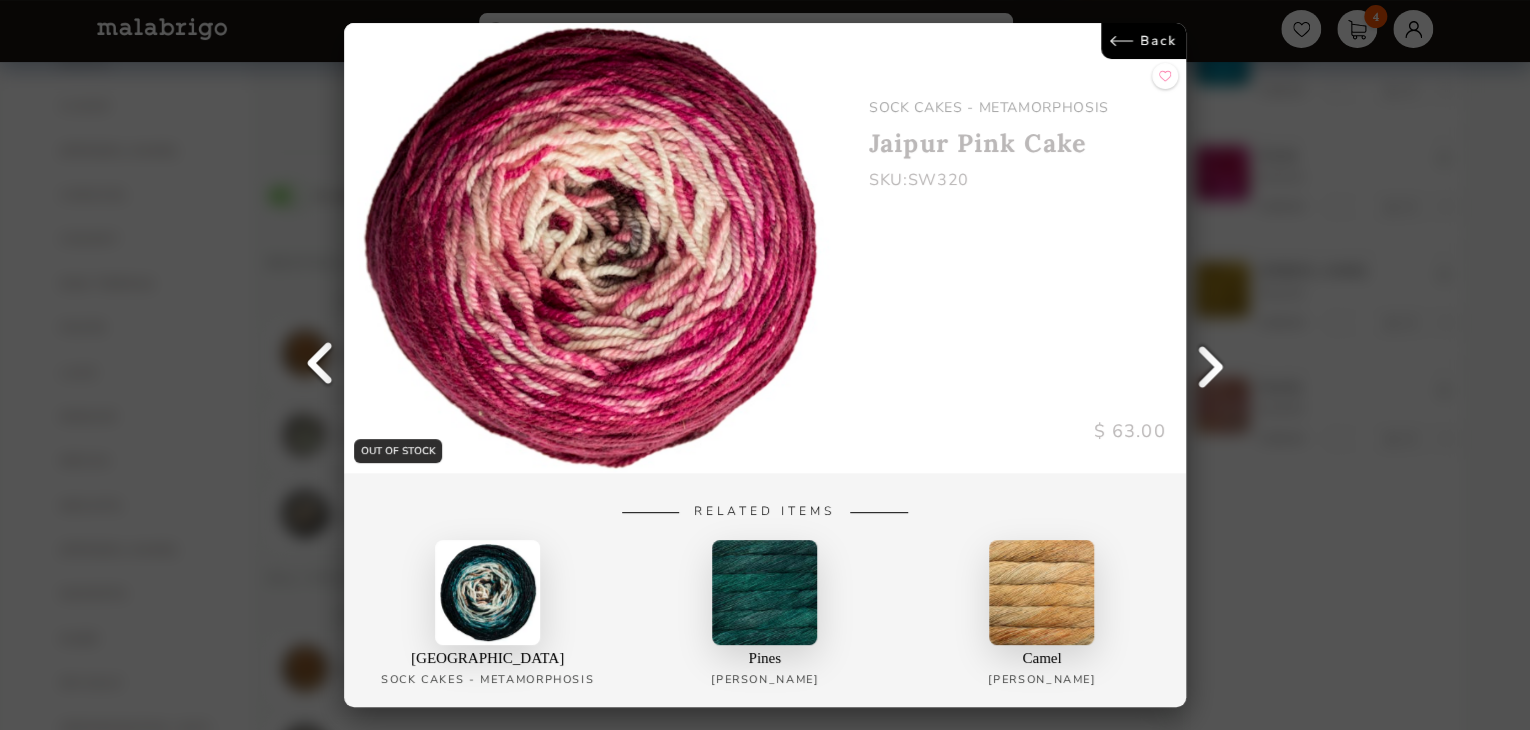 click at bounding box center [319, 365] 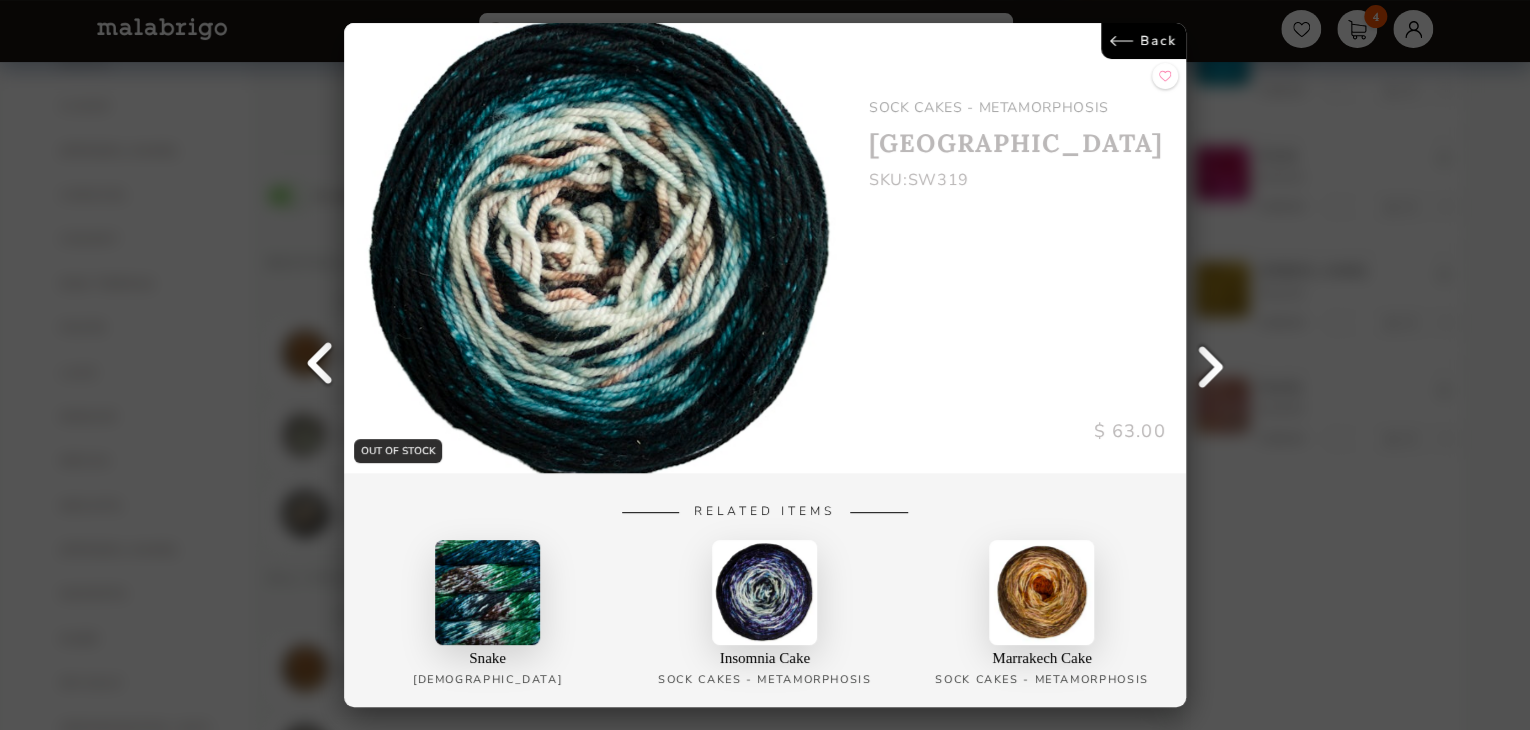 click at bounding box center (319, 365) 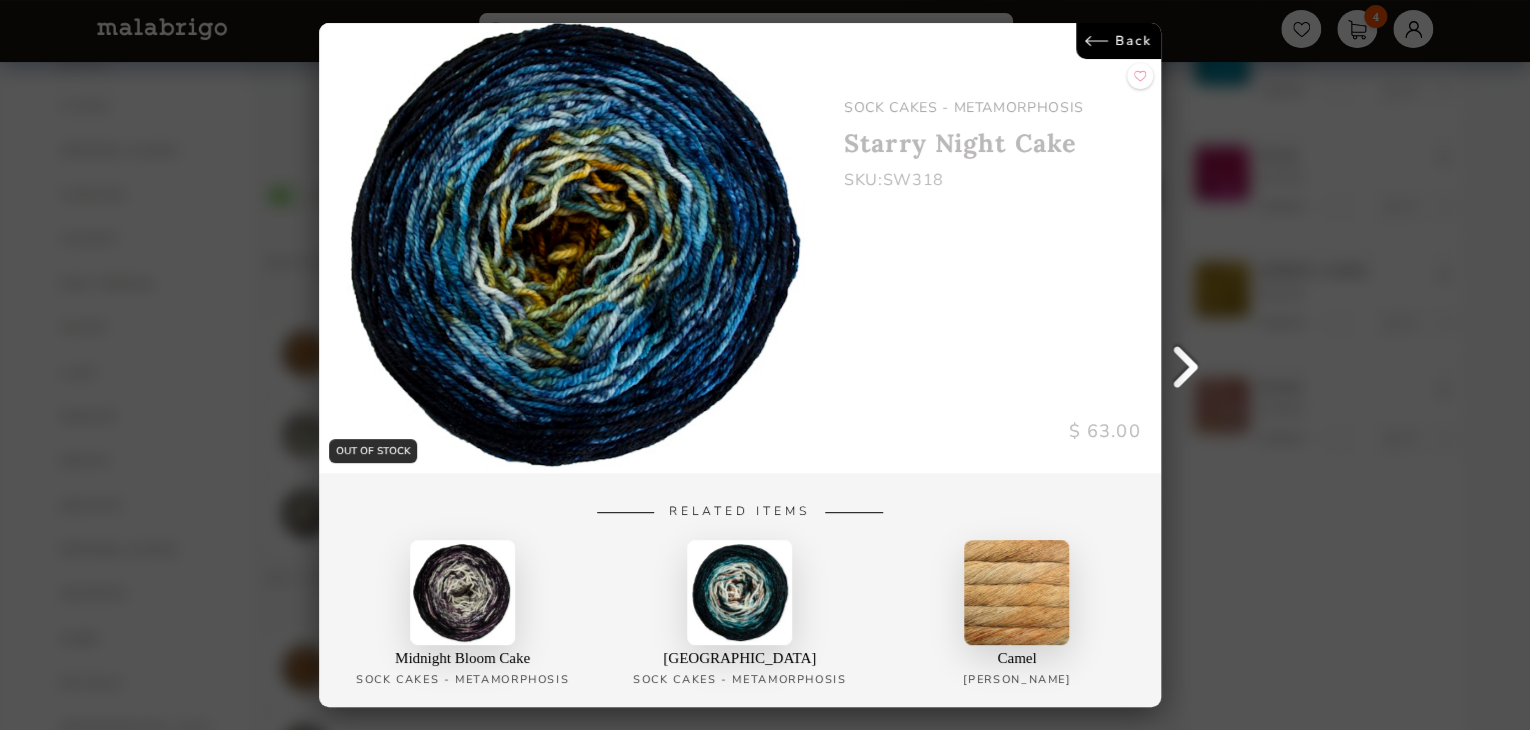 click on "OUT OF STOCK Back SOCK CAKES - METAMORPHOSIS Starry Night Cake SKU:  SW318 $   63.00 Related Items Midnight Bloom Cake SOCK CAKES - Metamorphosis Moraine Lake Cake SOCK CAKES - Metamorphosis Camel [PERSON_NAME]" at bounding box center (765, 365) 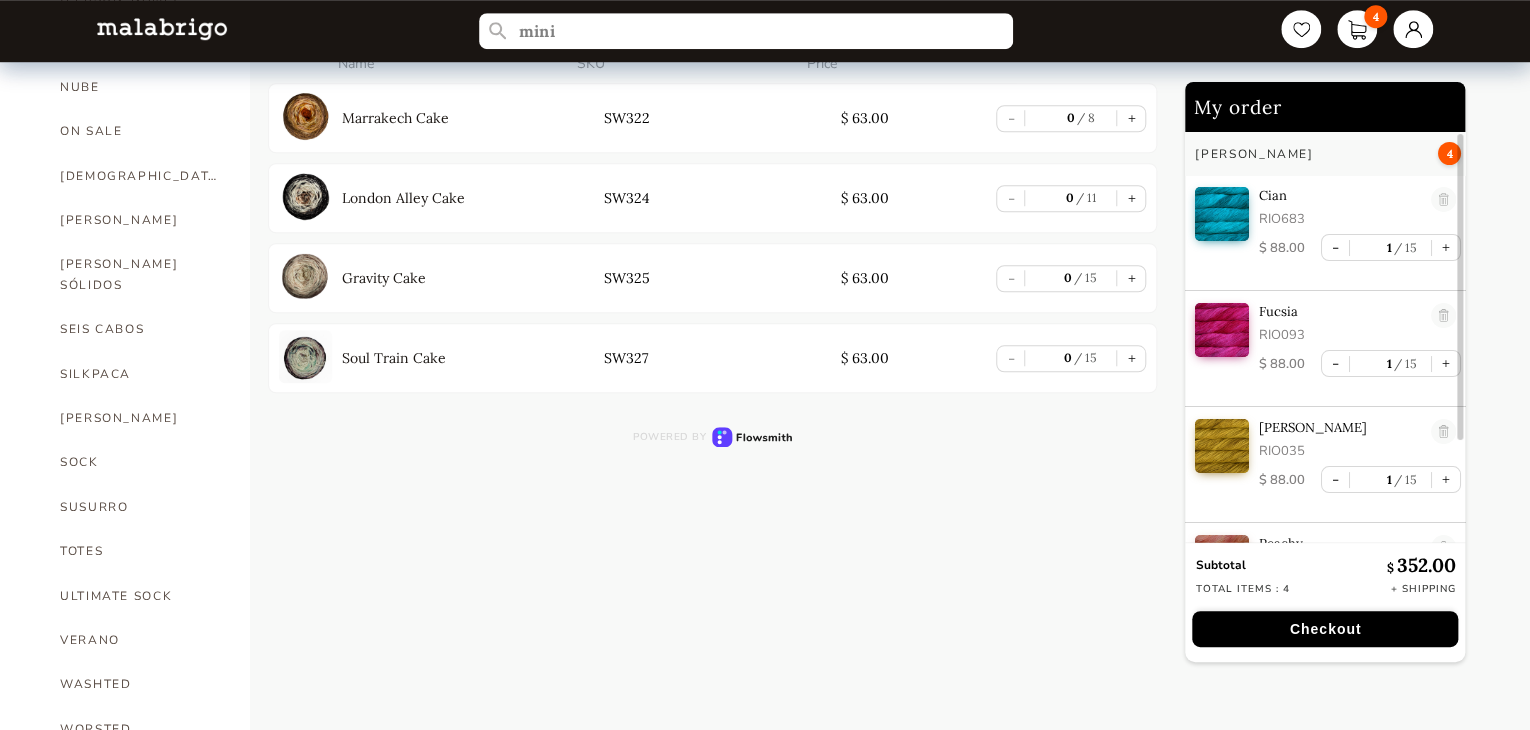 scroll, scrollTop: 753, scrollLeft: 0, axis: vertical 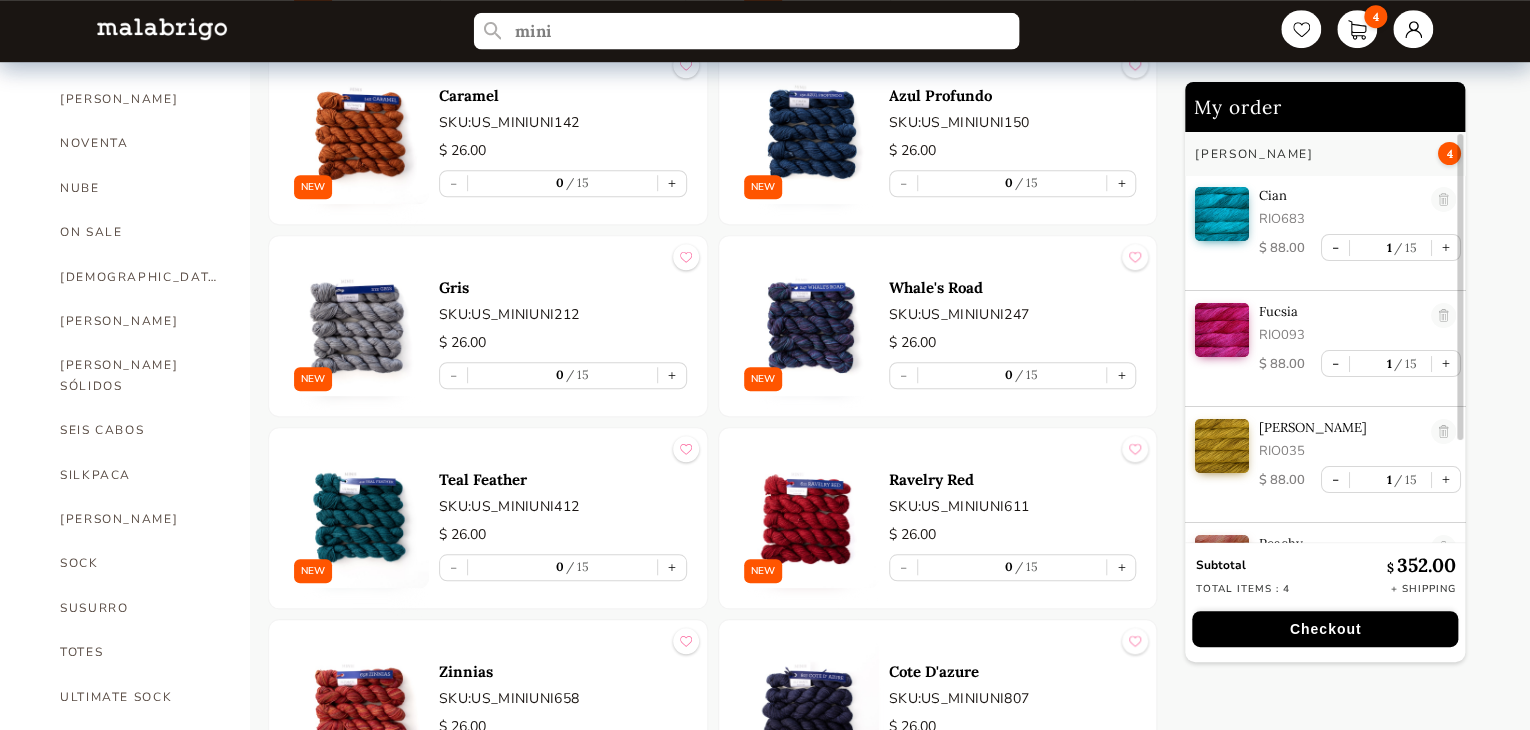 click on "mini 4" at bounding box center (765, 31) 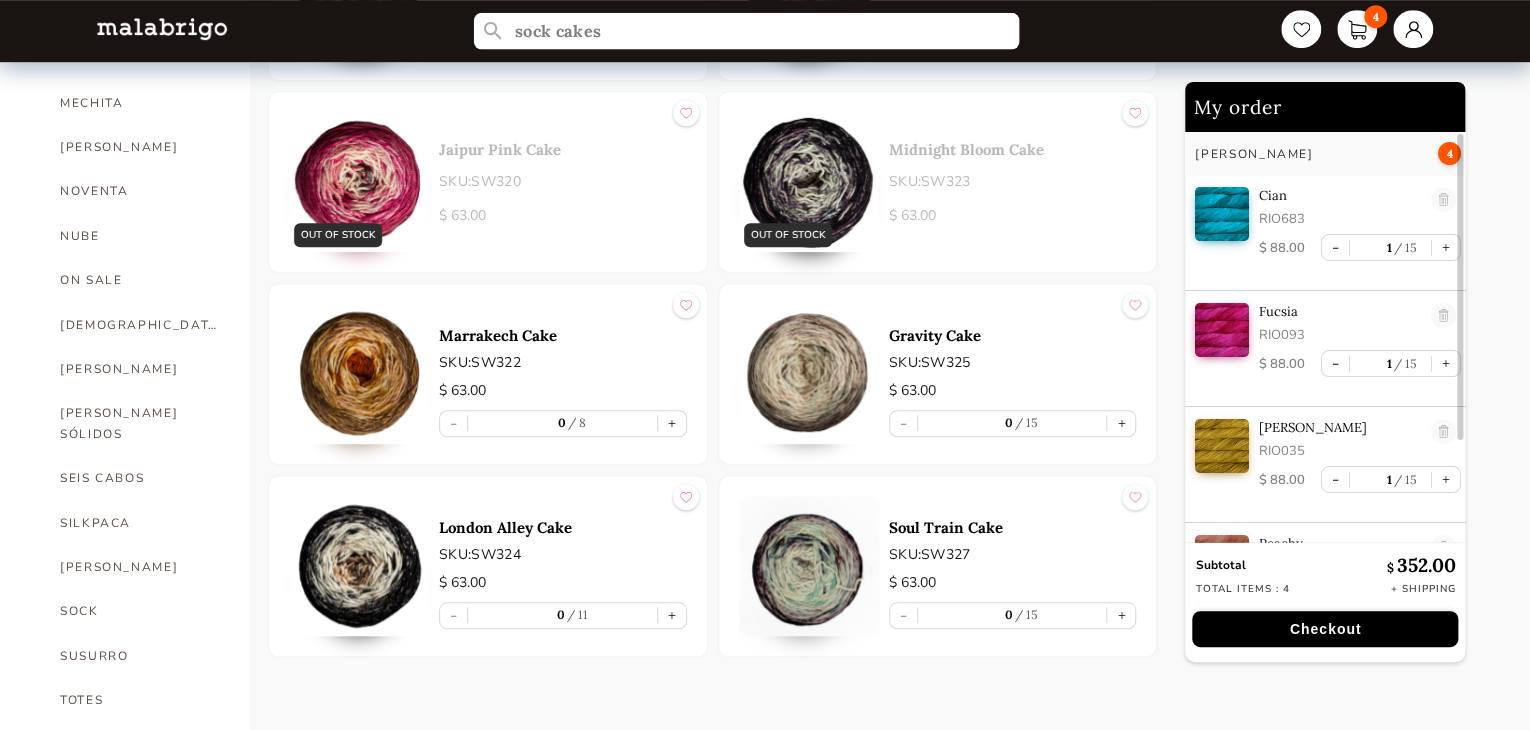 type on "sock cakes" 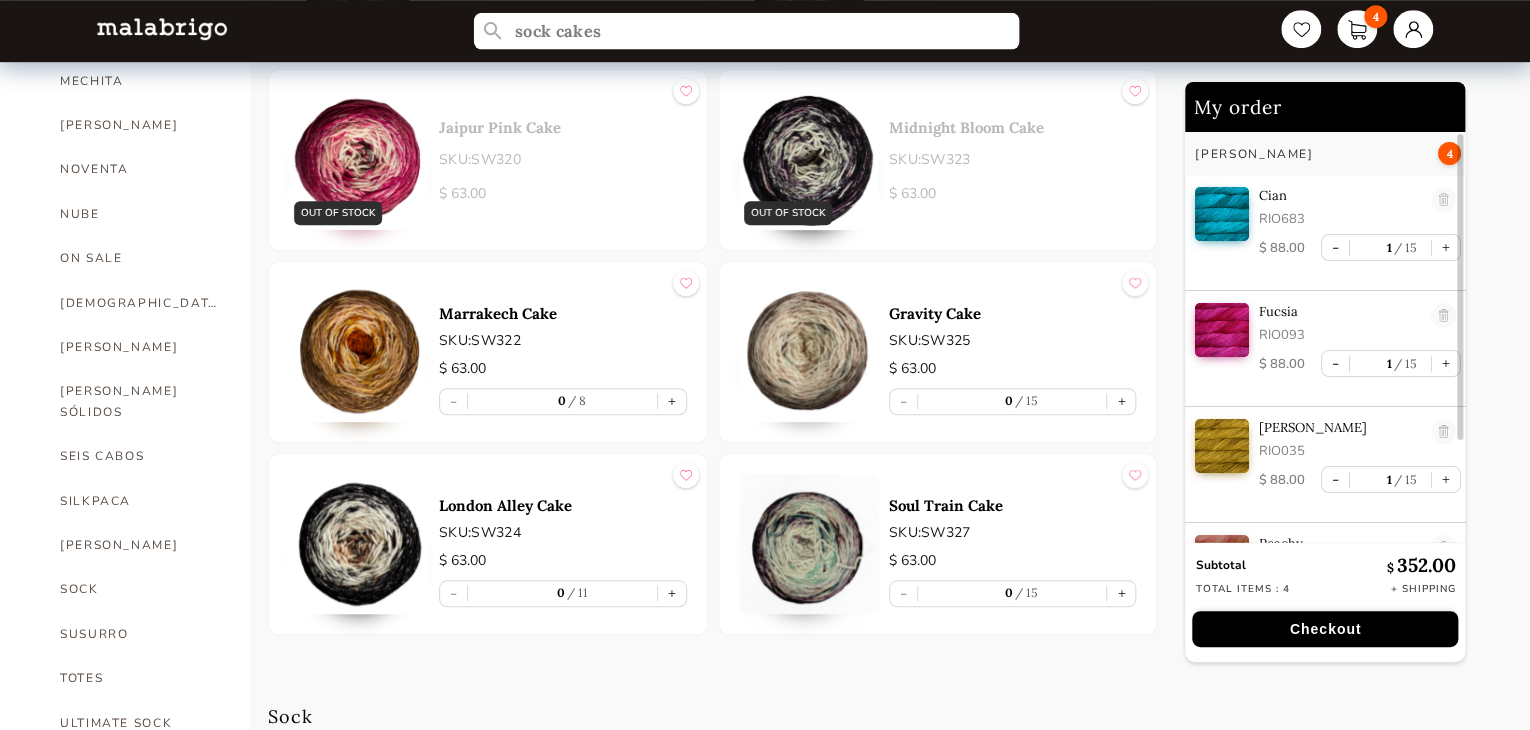 scroll, scrollTop: 603, scrollLeft: 0, axis: vertical 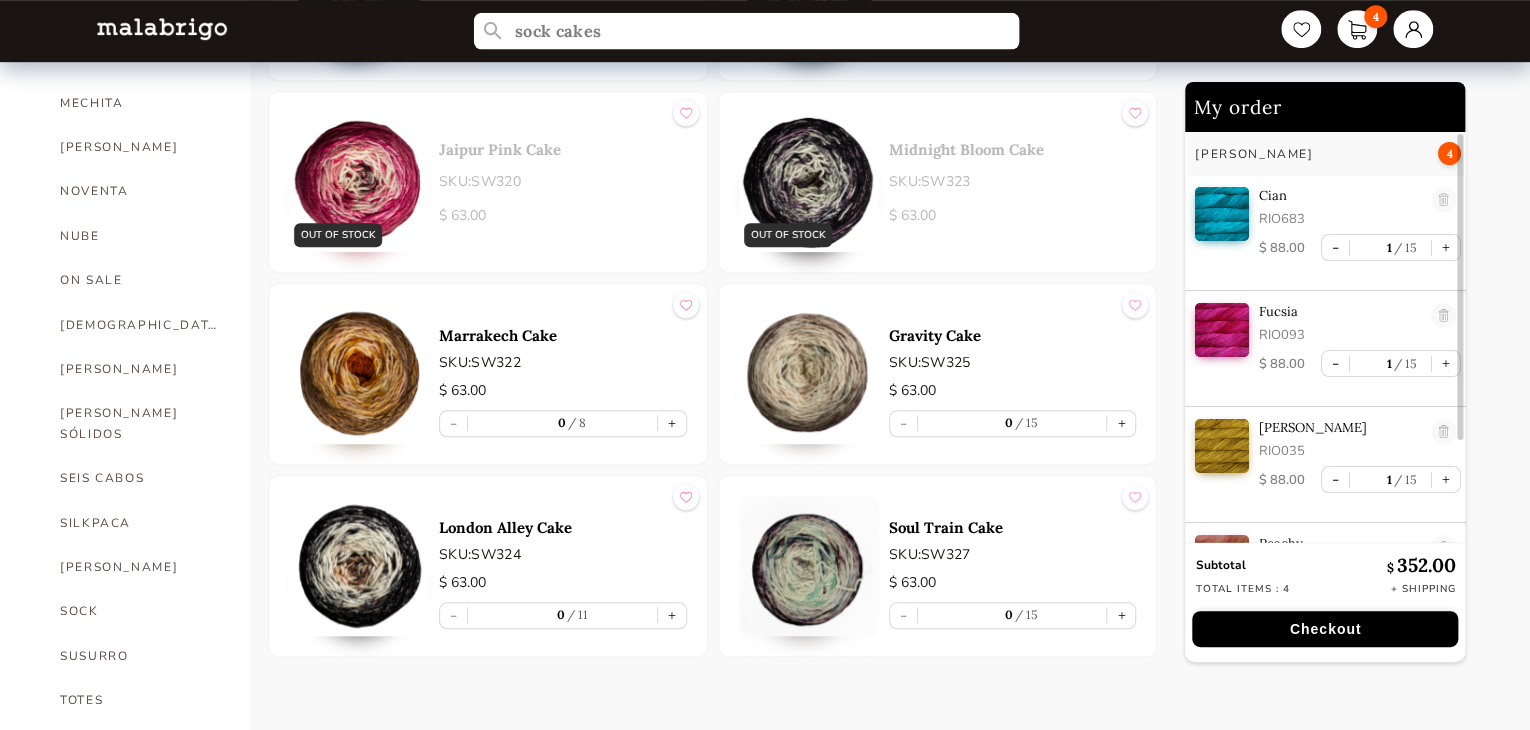 select on "INDEX" 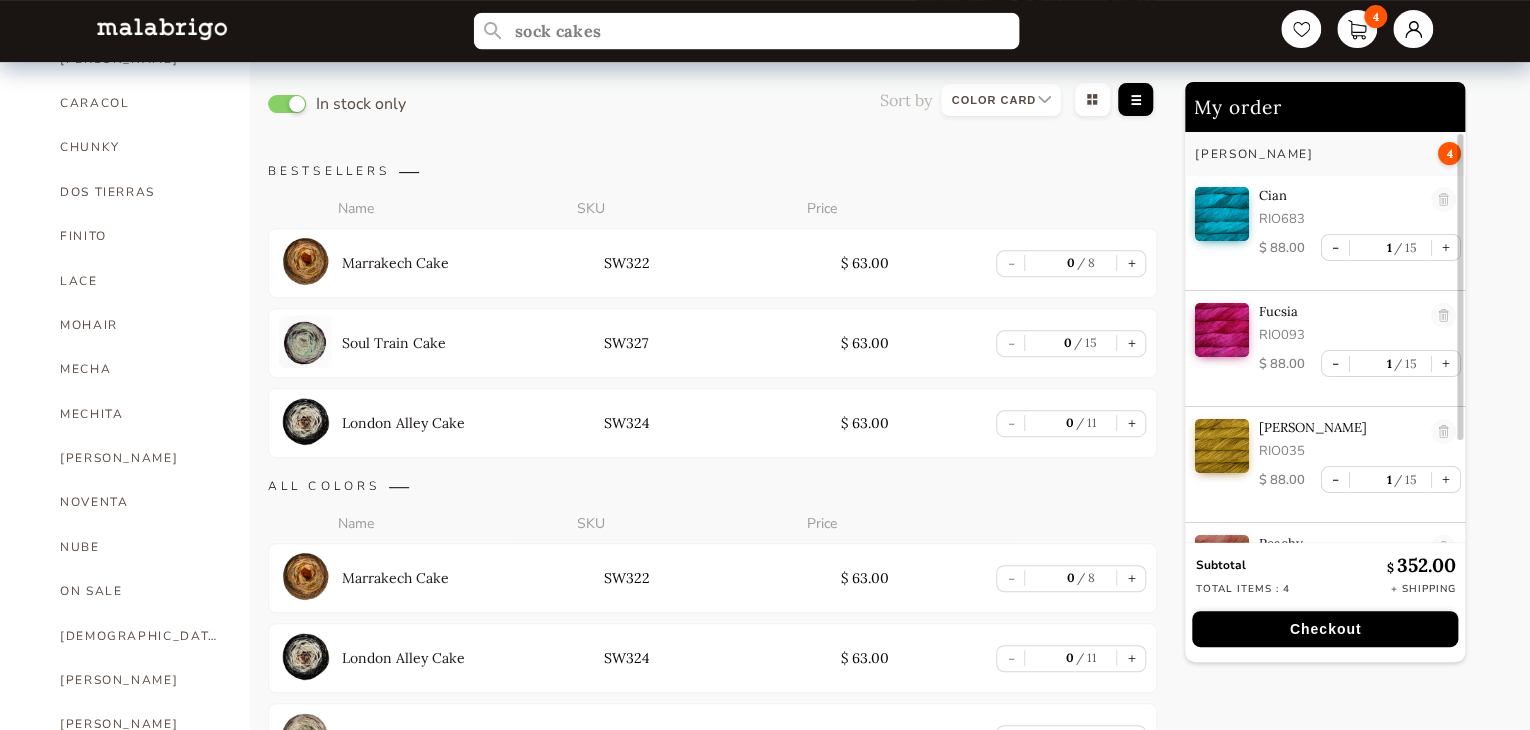 scroll, scrollTop: 253, scrollLeft: 0, axis: vertical 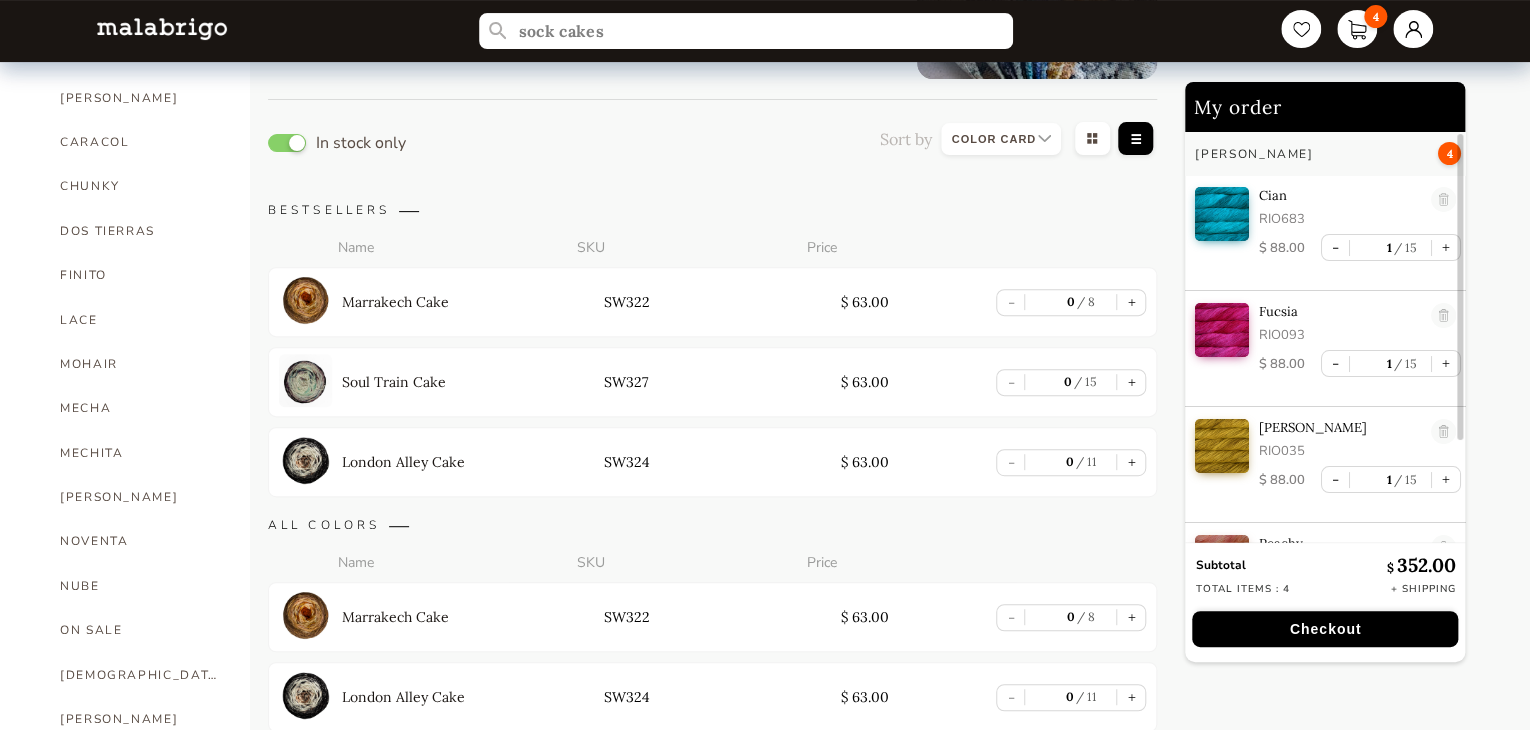 click at bounding box center (305, 300) 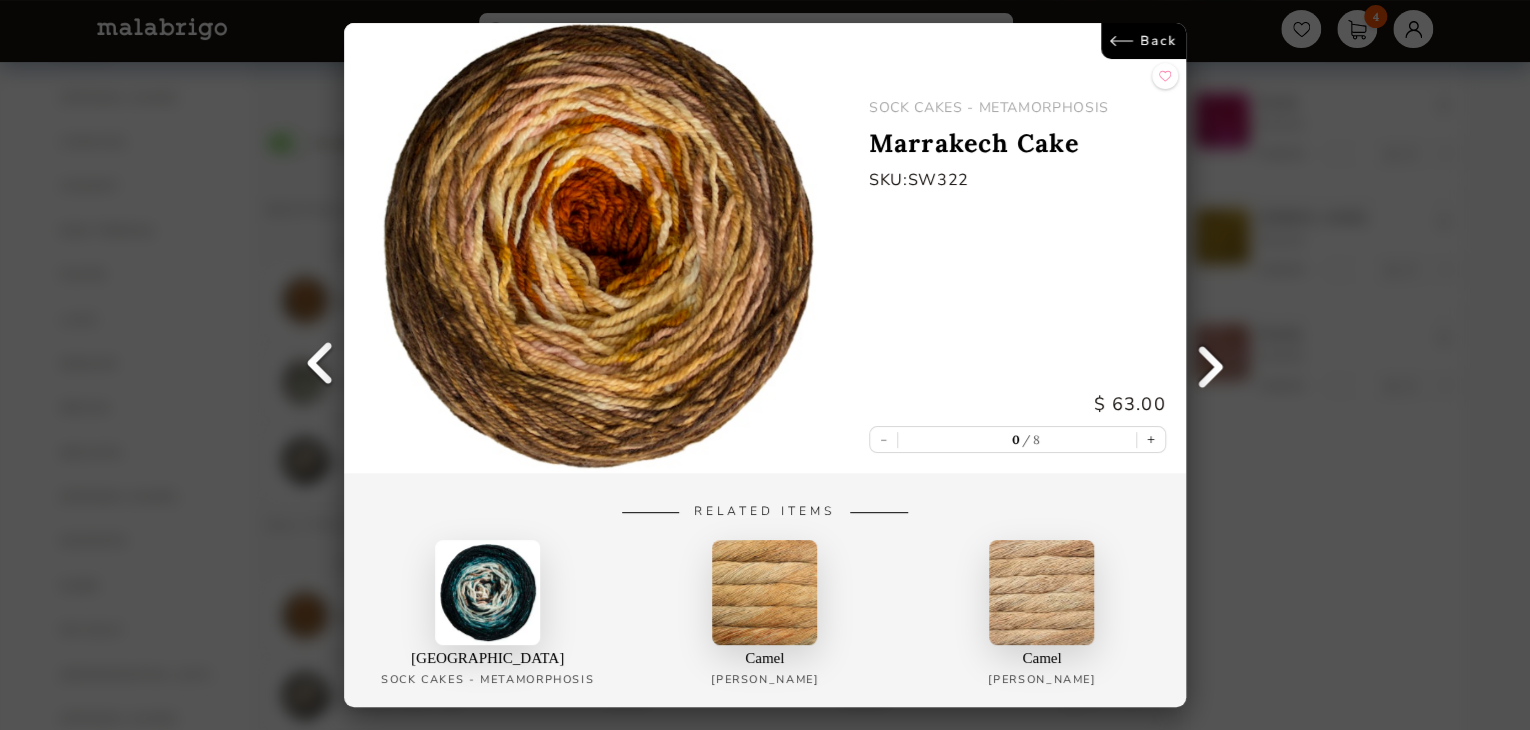 click on "Back" at bounding box center (1143, 41) 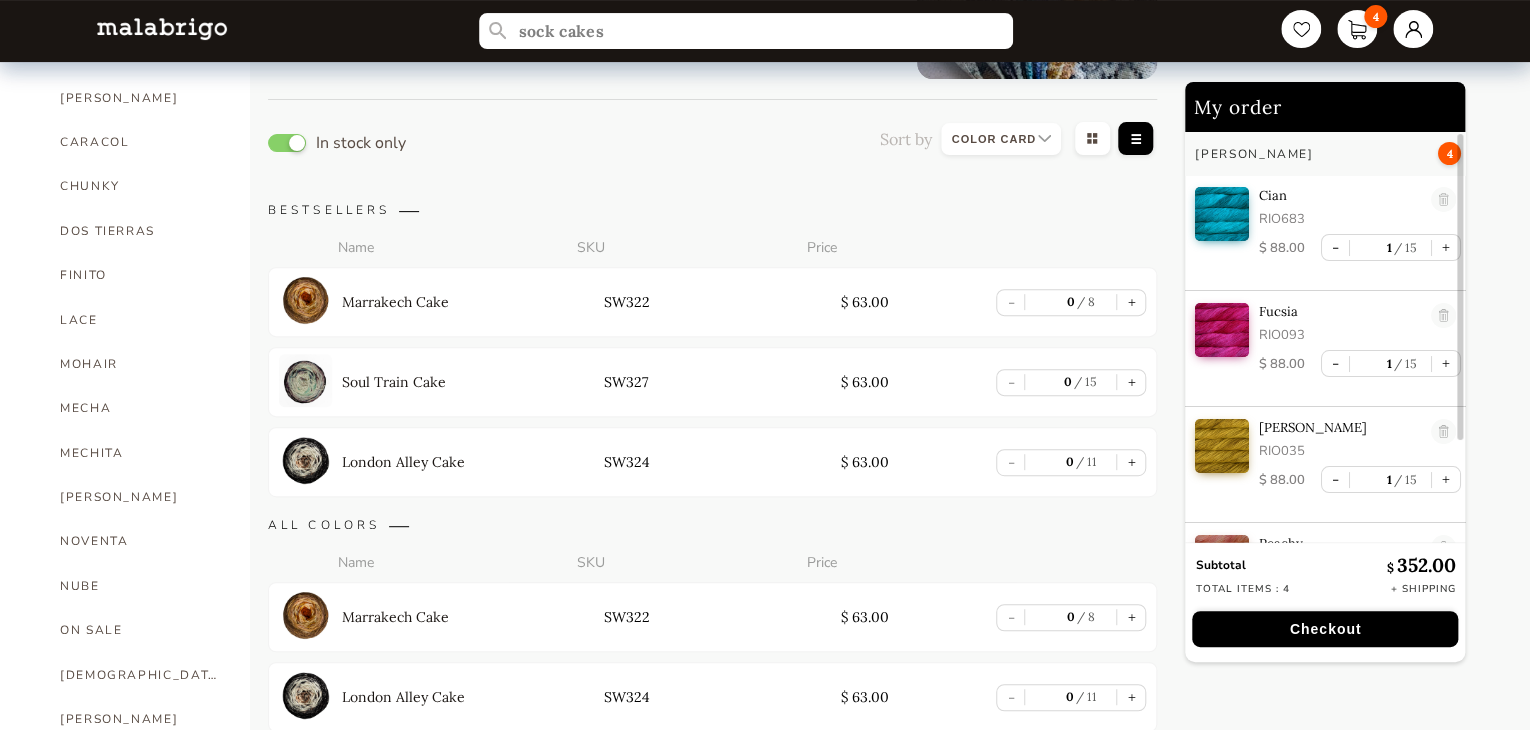 click on "Soul Train Cake" at bounding box center [387, 382] 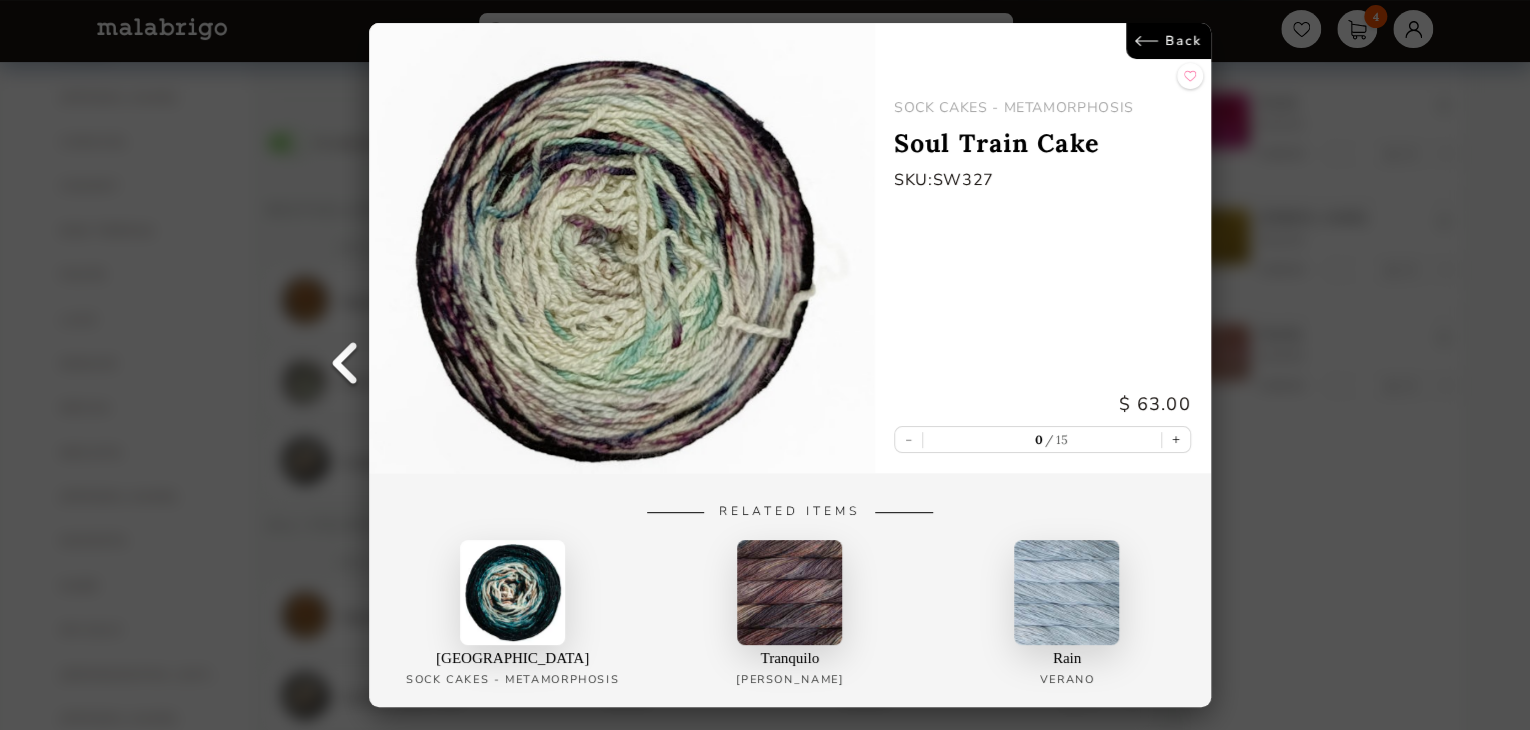 click on "Back" at bounding box center (1168, 41) 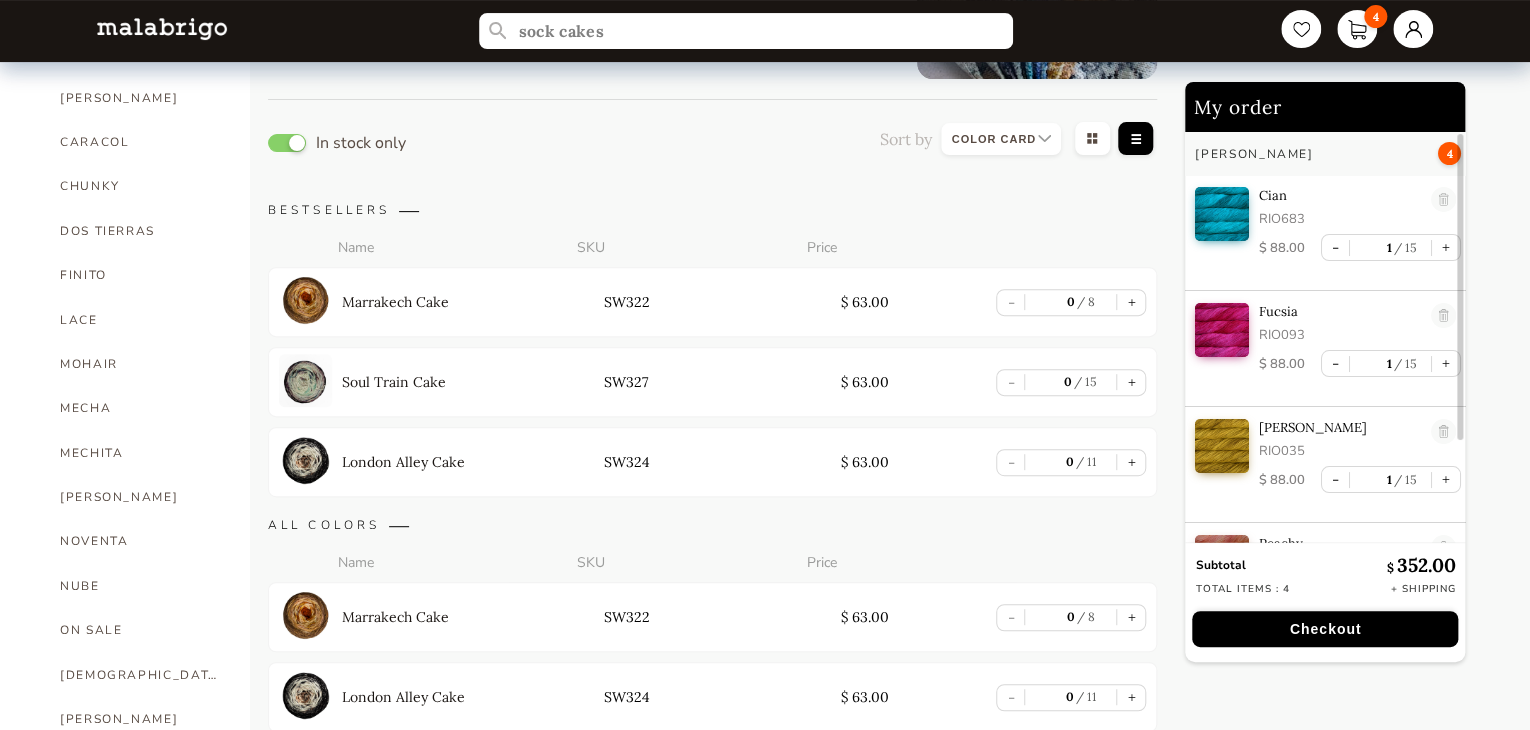 click on "London Alley Cake" at bounding box center [403, 462] 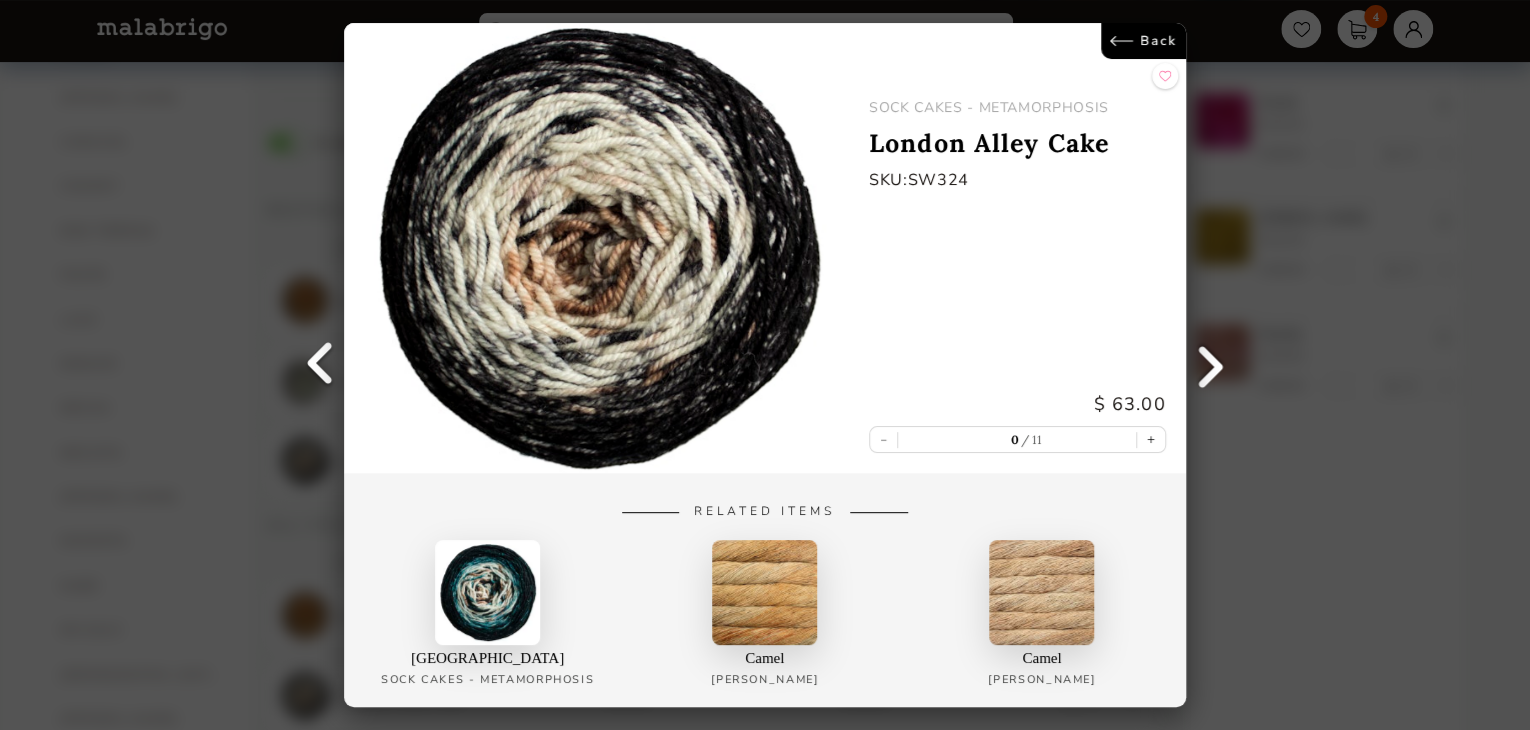 click on "Back" at bounding box center [1143, 41] 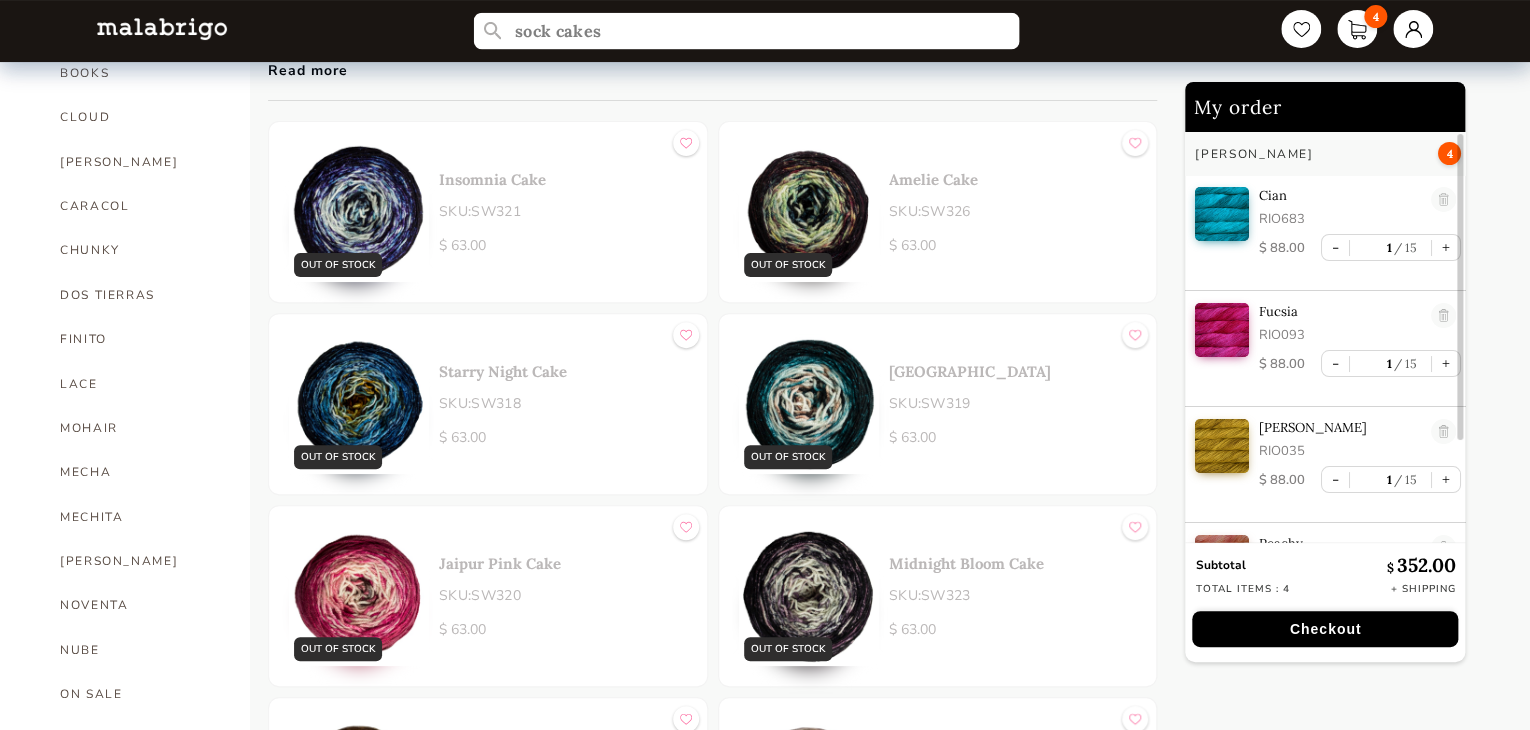 drag, startPoint x: 630, startPoint y: 33, endPoint x: 389, endPoint y: 11, distance: 242.00206 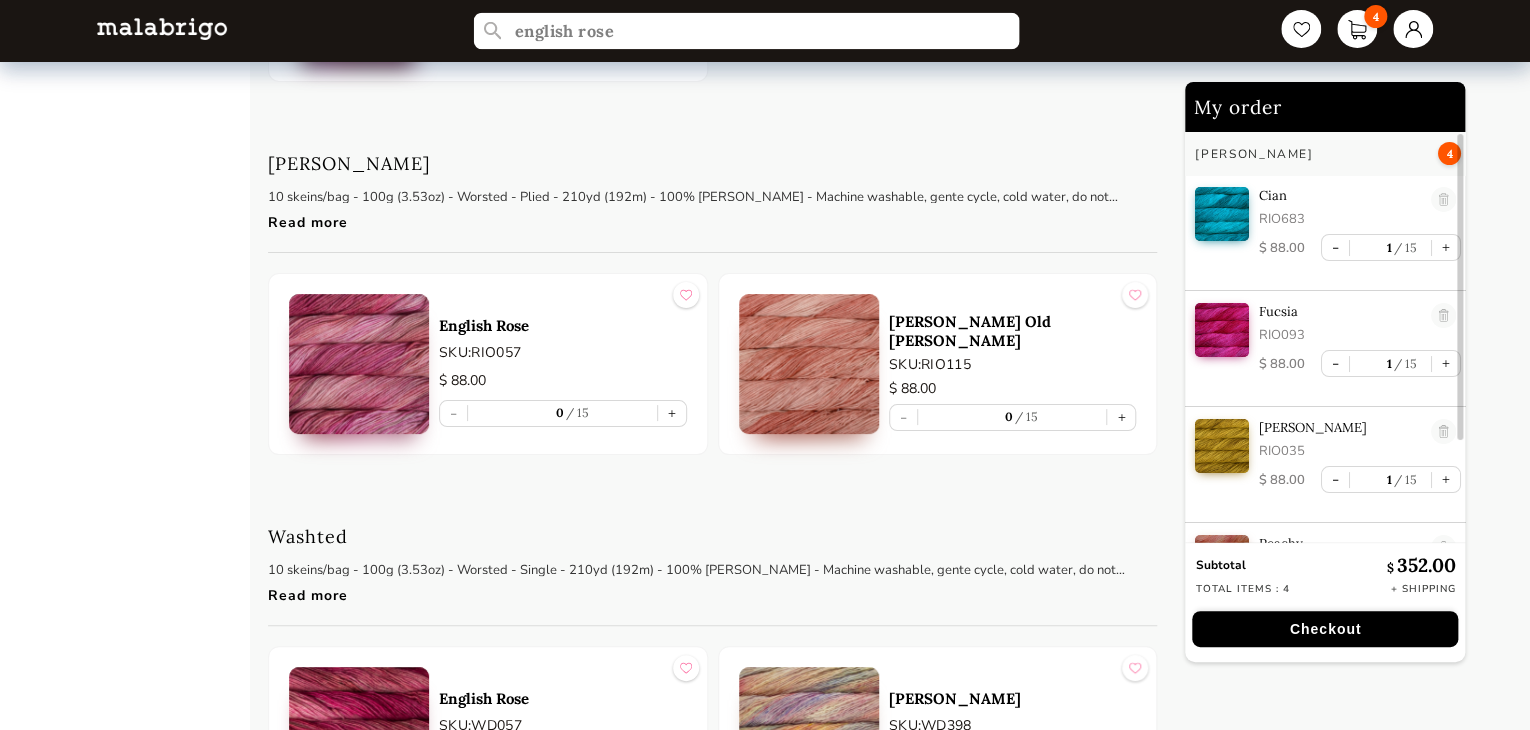 scroll, scrollTop: 3570, scrollLeft: 0, axis: vertical 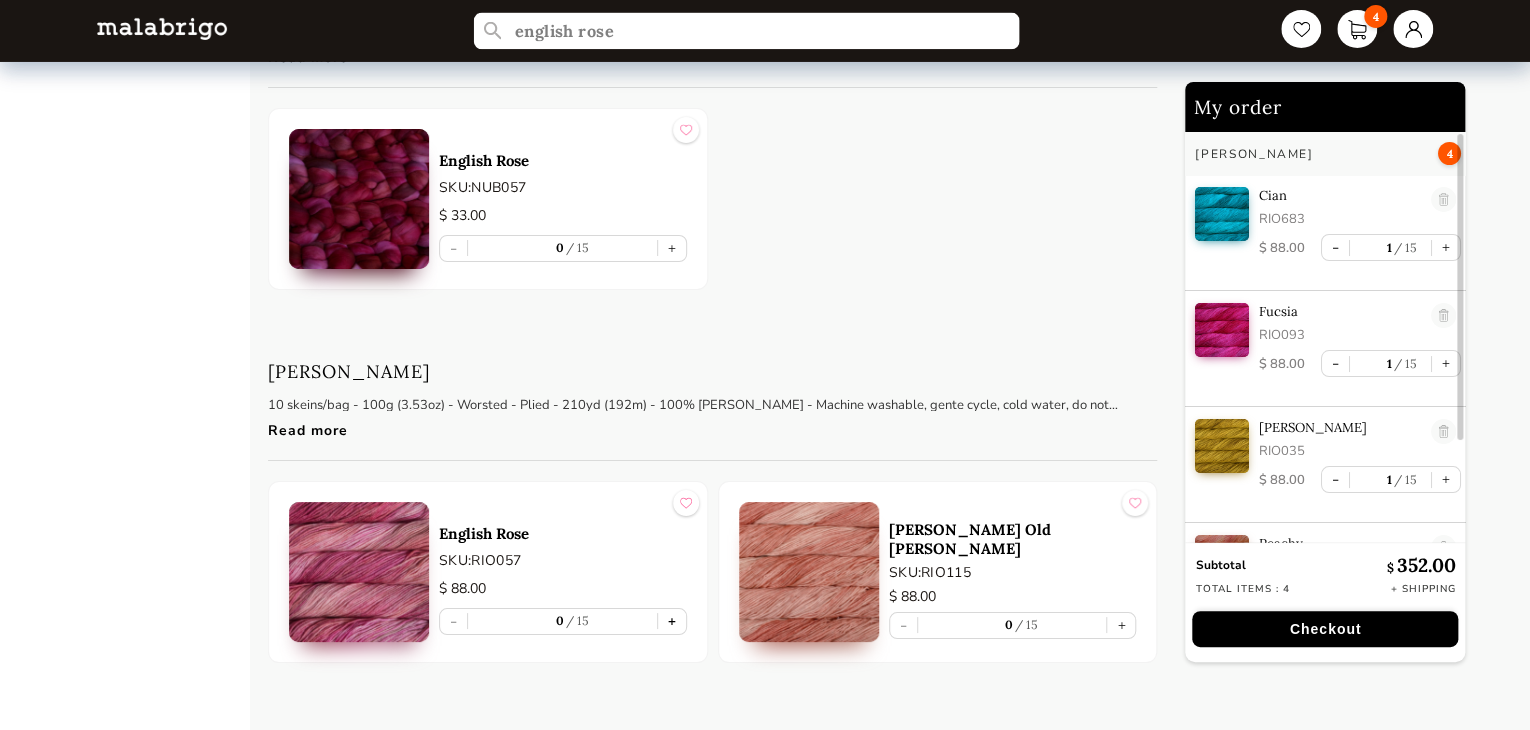 type on "english rose" 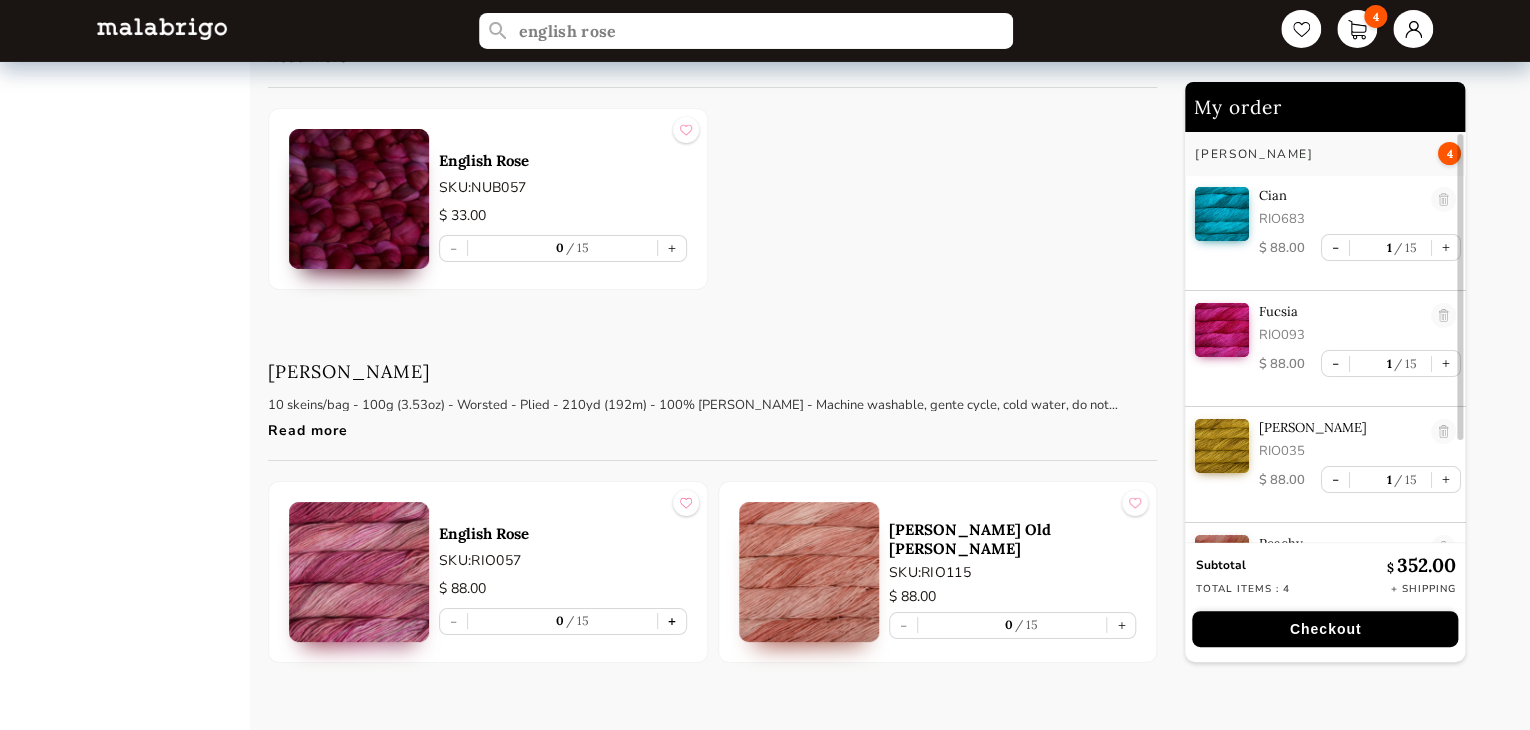 click on "+" at bounding box center [672, 621] 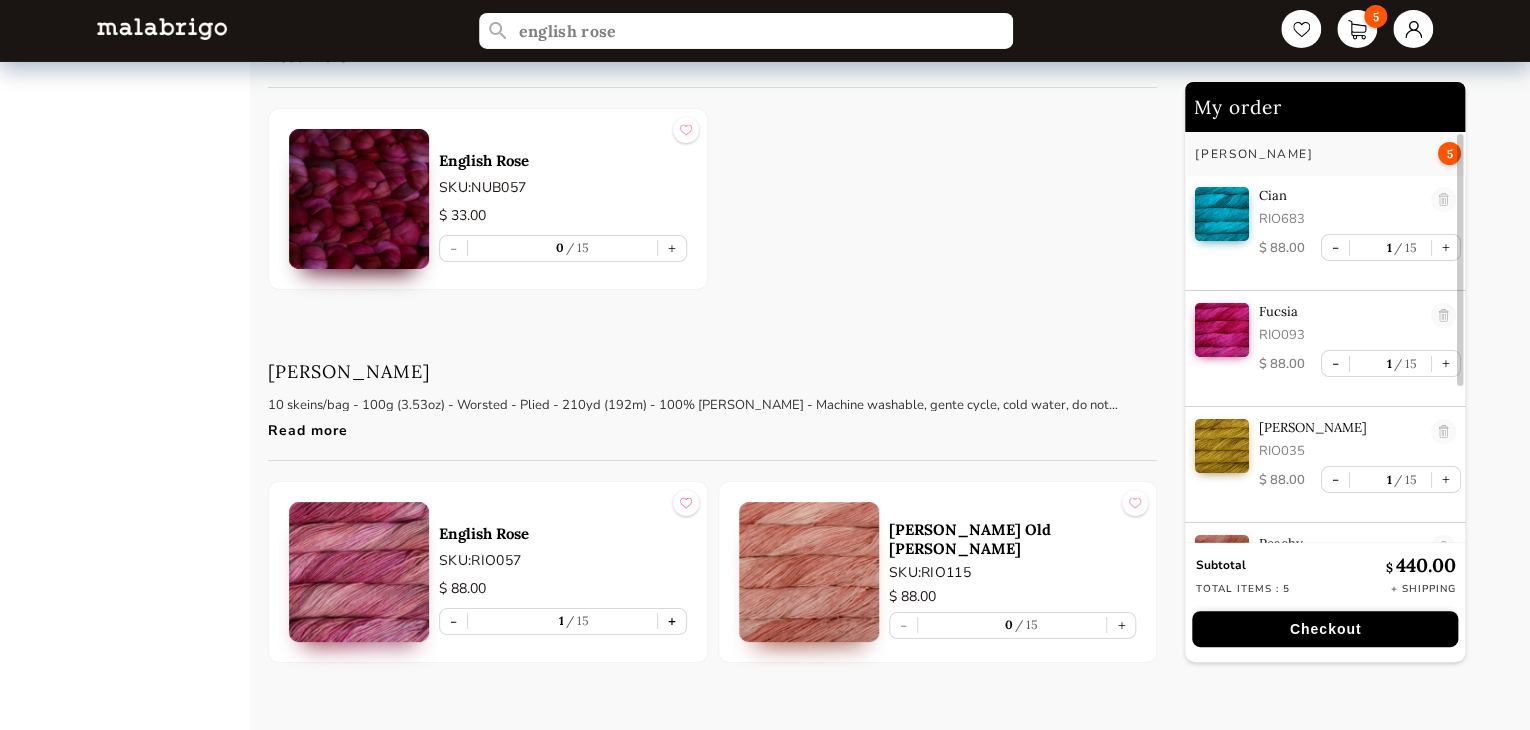 scroll, scrollTop: 5, scrollLeft: 0, axis: vertical 